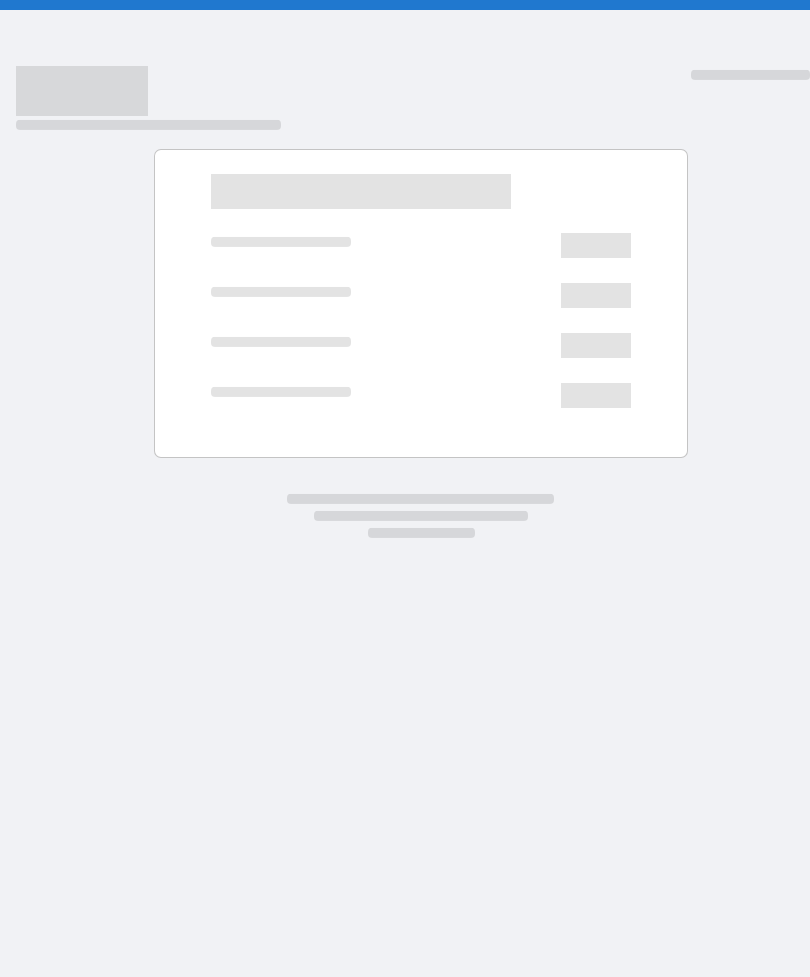scroll, scrollTop: 0, scrollLeft: 0, axis: both 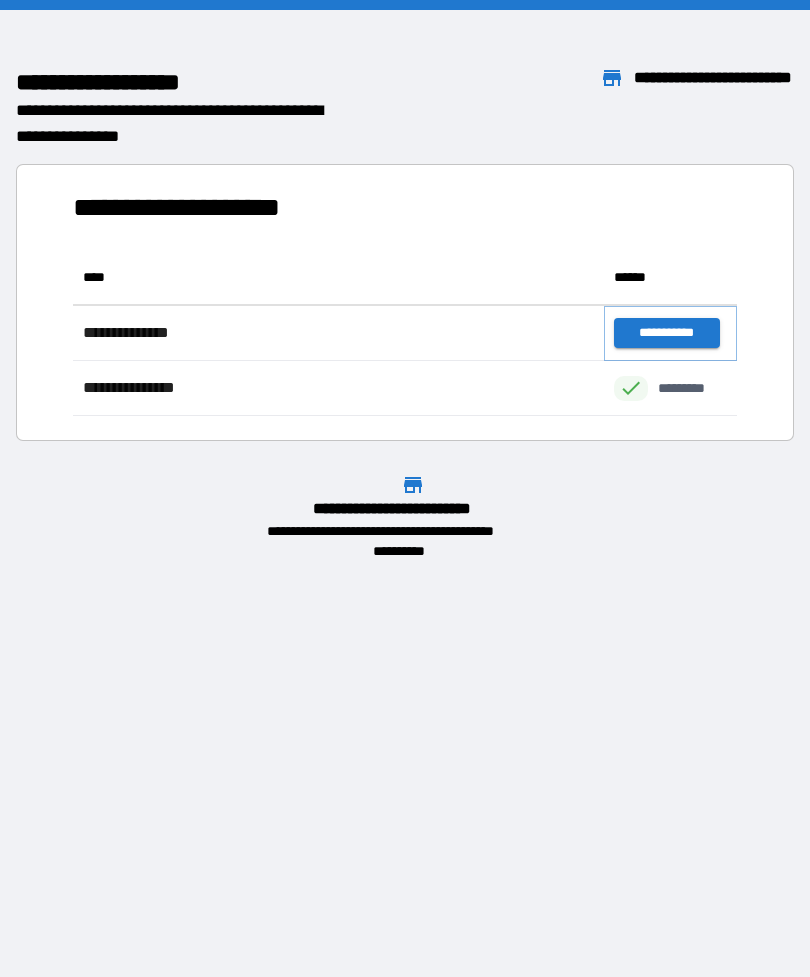click on "**********" at bounding box center (666, 333) 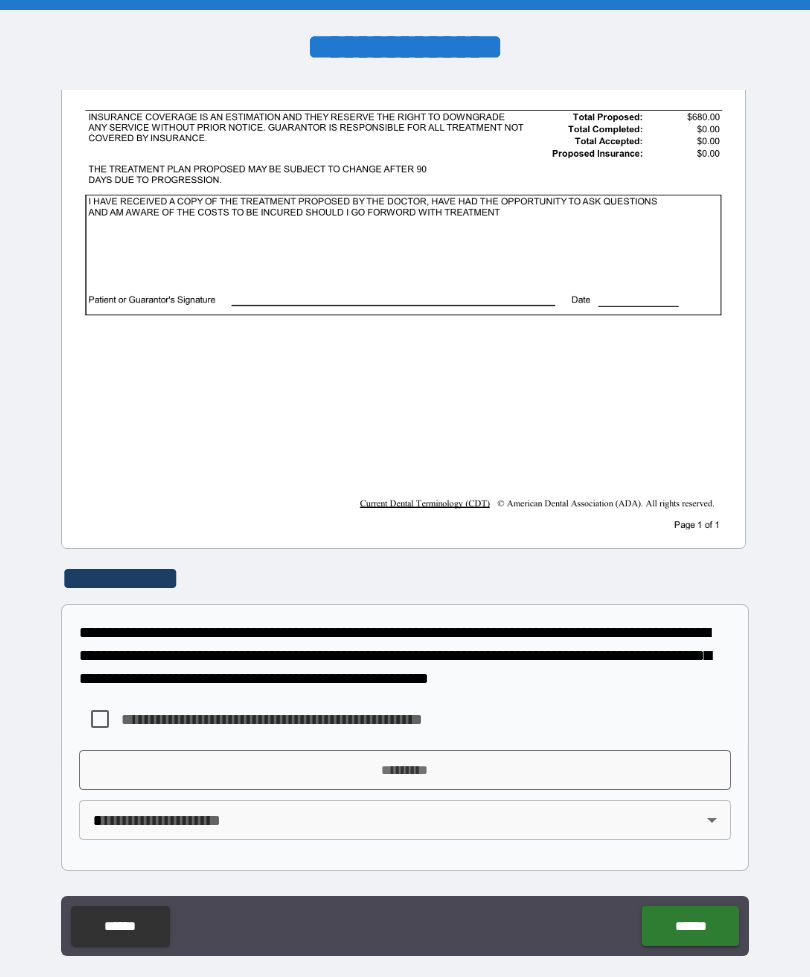 scroll, scrollTop: 456, scrollLeft: 0, axis: vertical 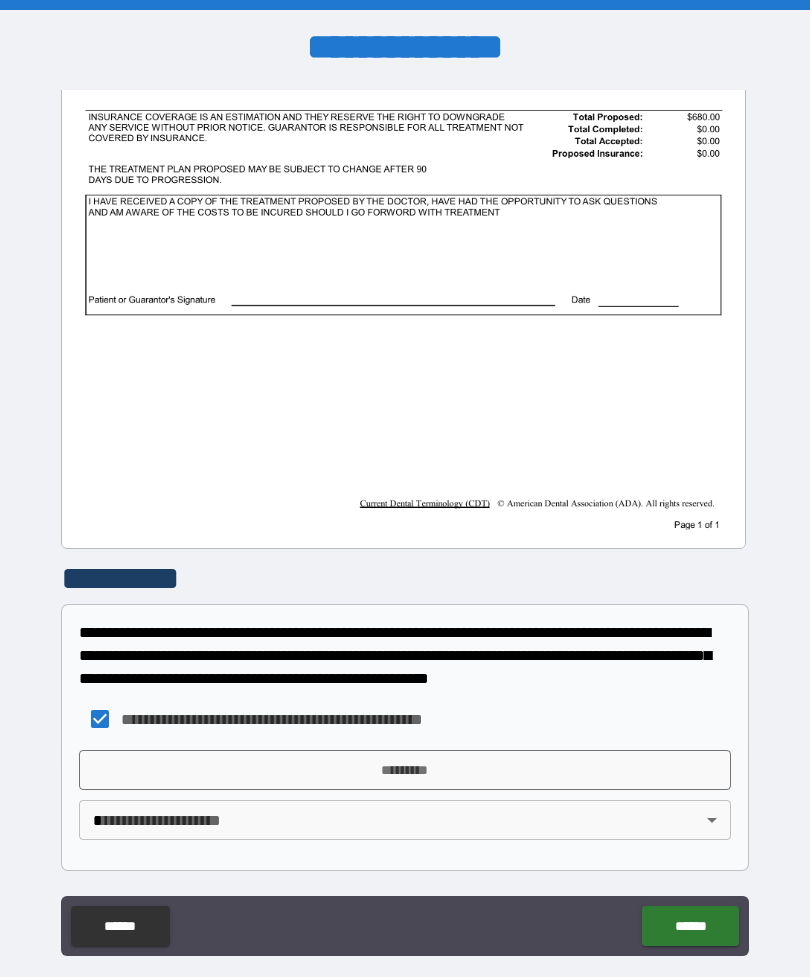 click on "*********" at bounding box center [405, 770] 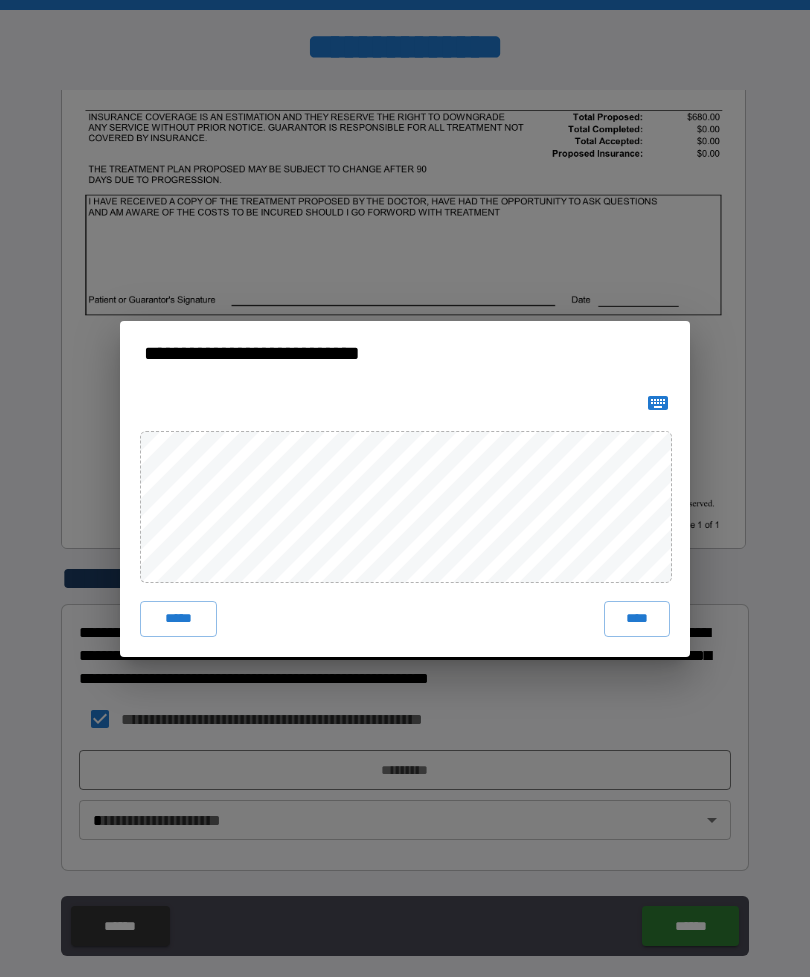 click on "****" at bounding box center (637, 619) 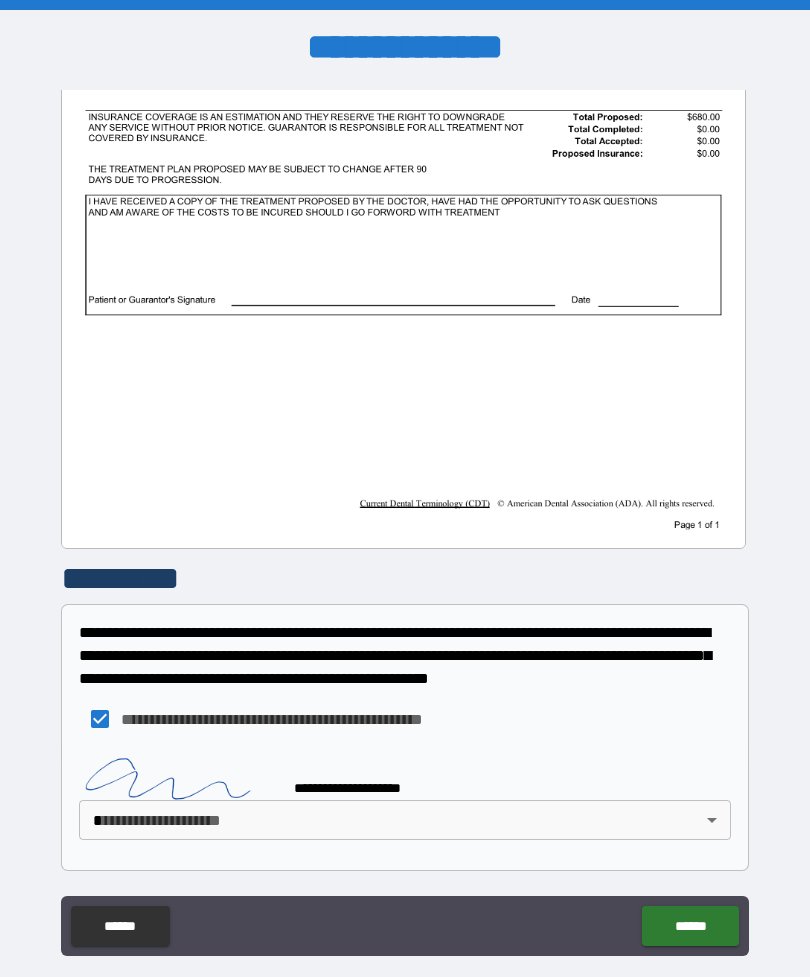scroll, scrollTop: 446, scrollLeft: 0, axis: vertical 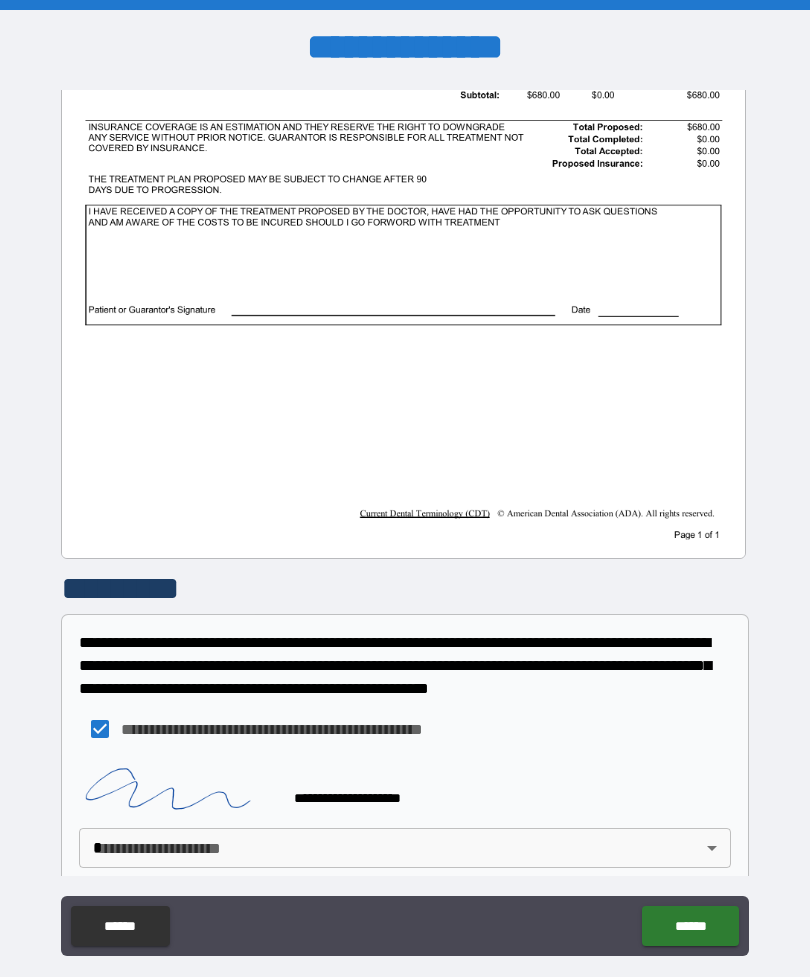 click on "**********" at bounding box center [405, 520] 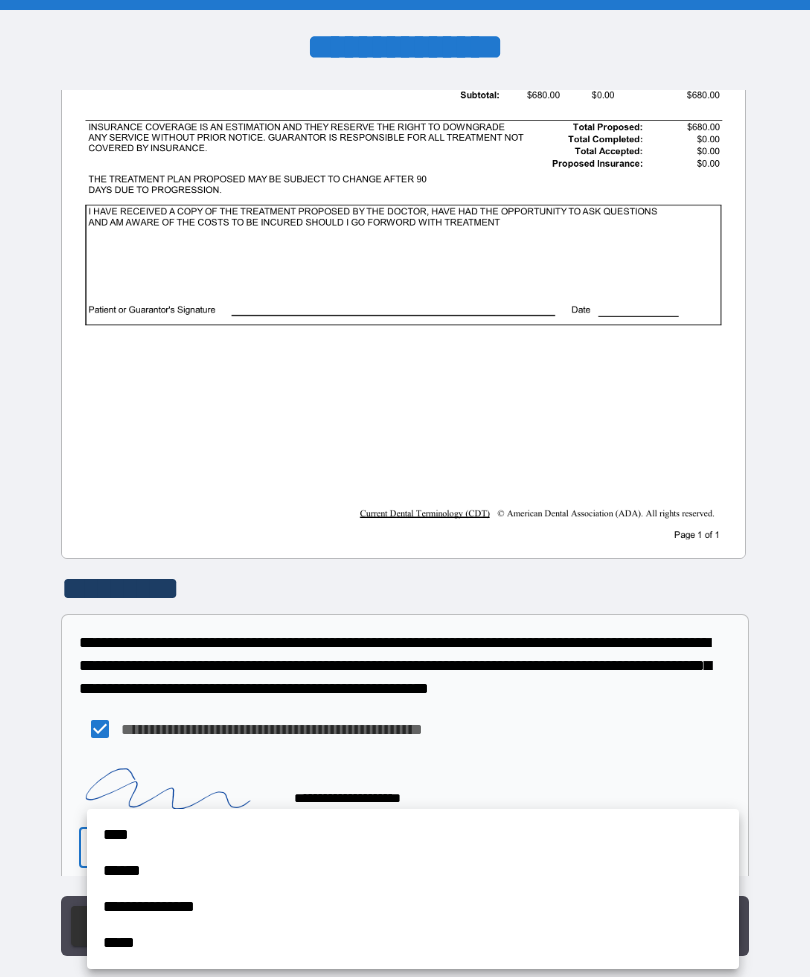 click on "**********" at bounding box center [413, 907] 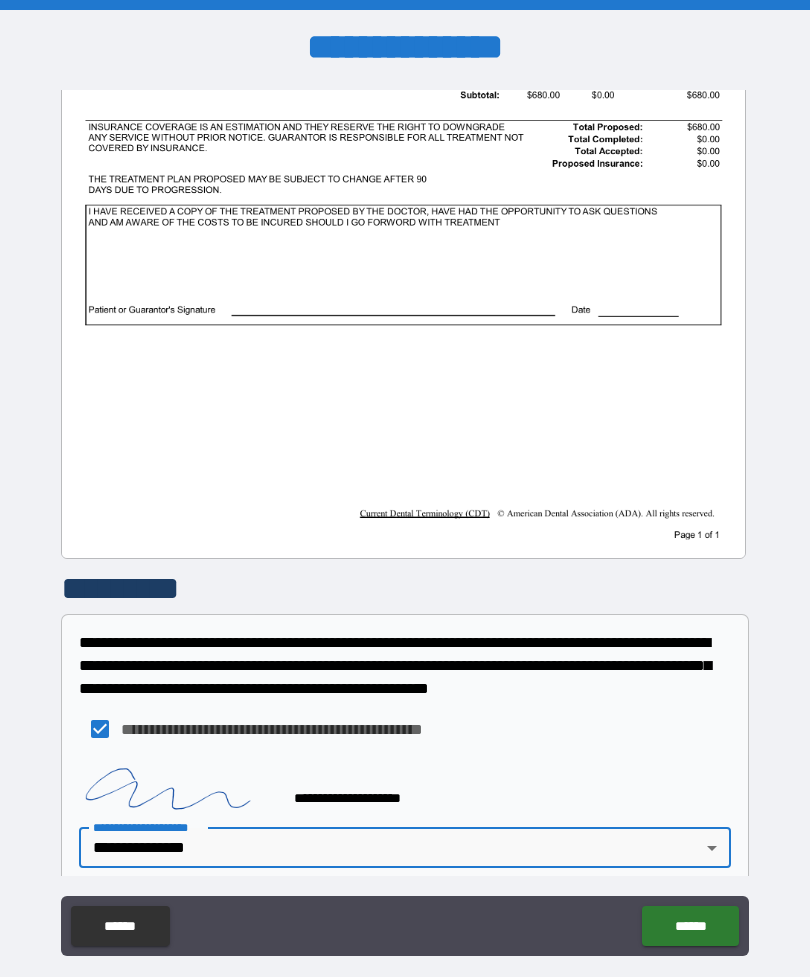 click on "******" at bounding box center [690, 926] 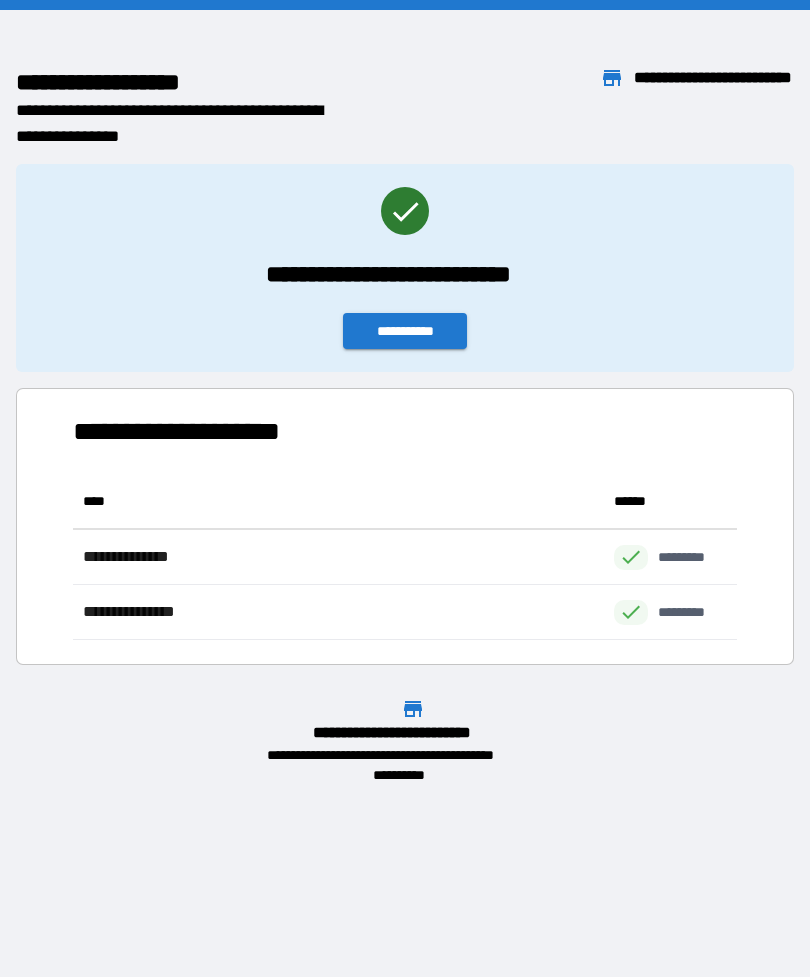 scroll, scrollTop: 1, scrollLeft: 1, axis: both 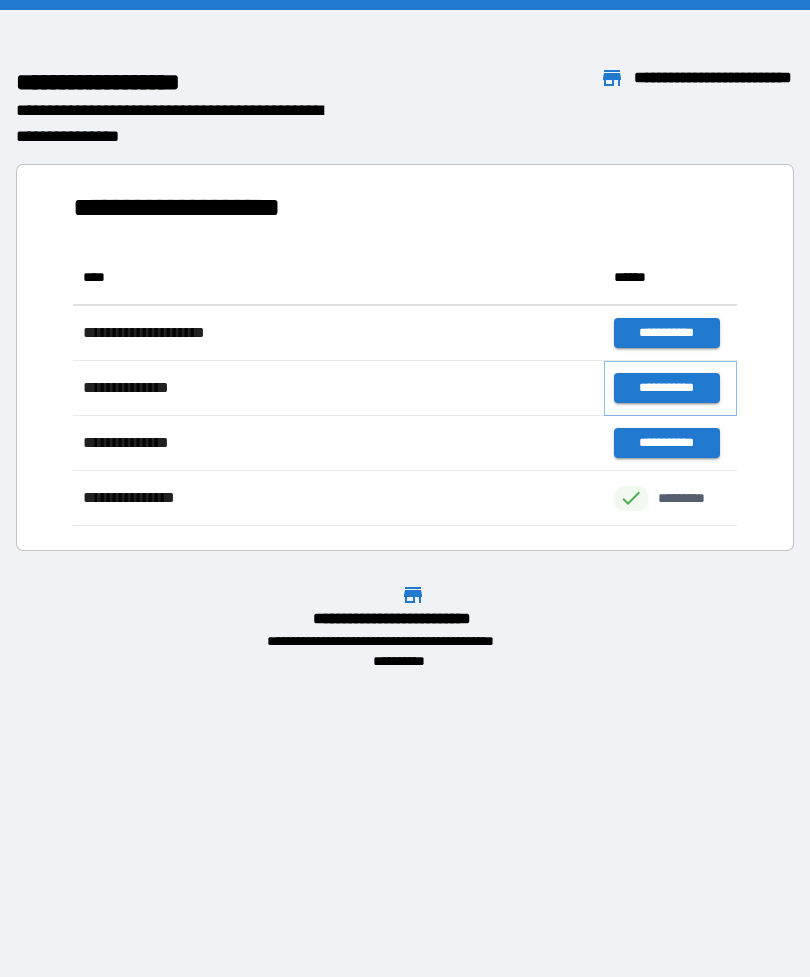 click on "**********" at bounding box center (666, 388) 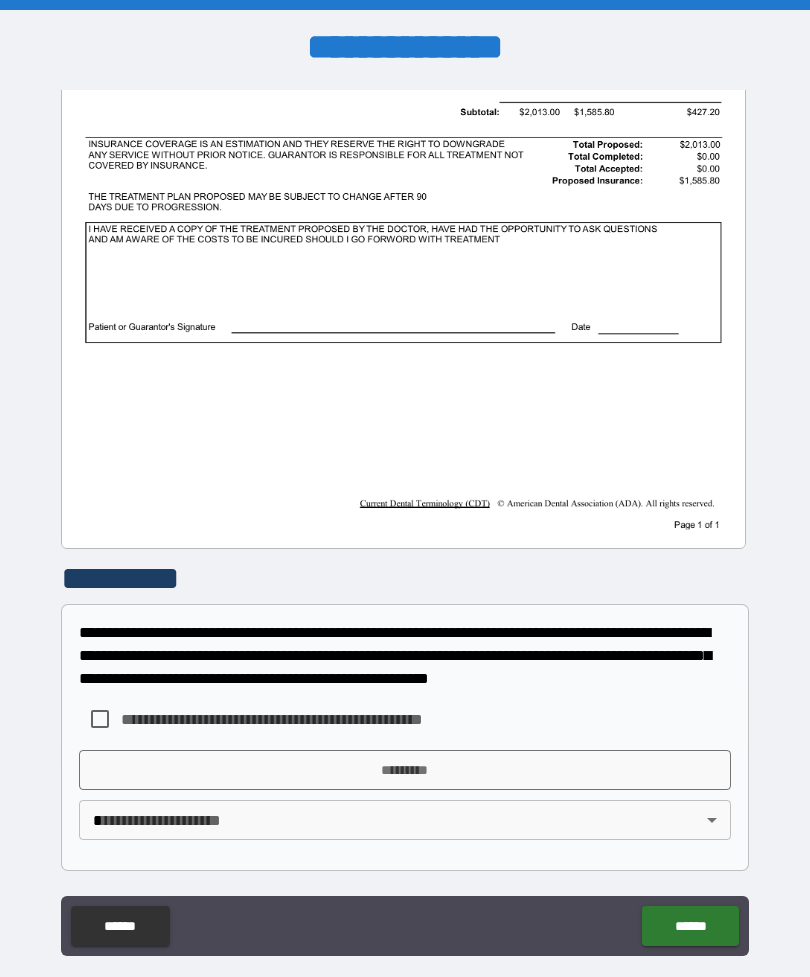 scroll, scrollTop: 456, scrollLeft: 0, axis: vertical 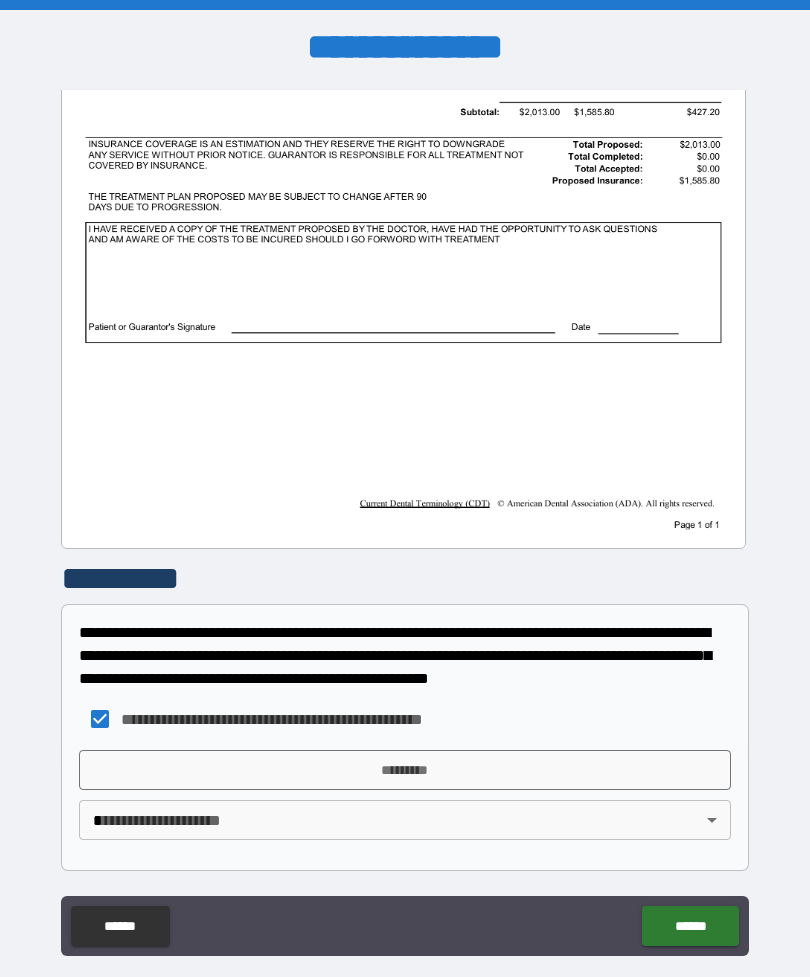 click on "*********" at bounding box center (405, 770) 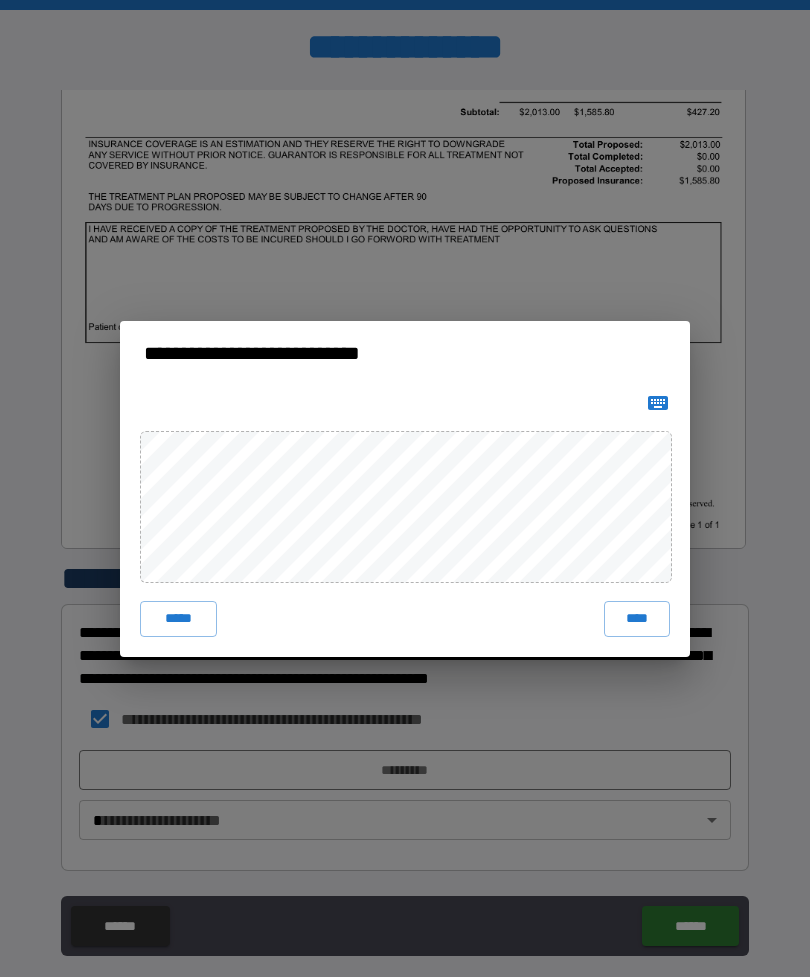 click on "****" at bounding box center [637, 619] 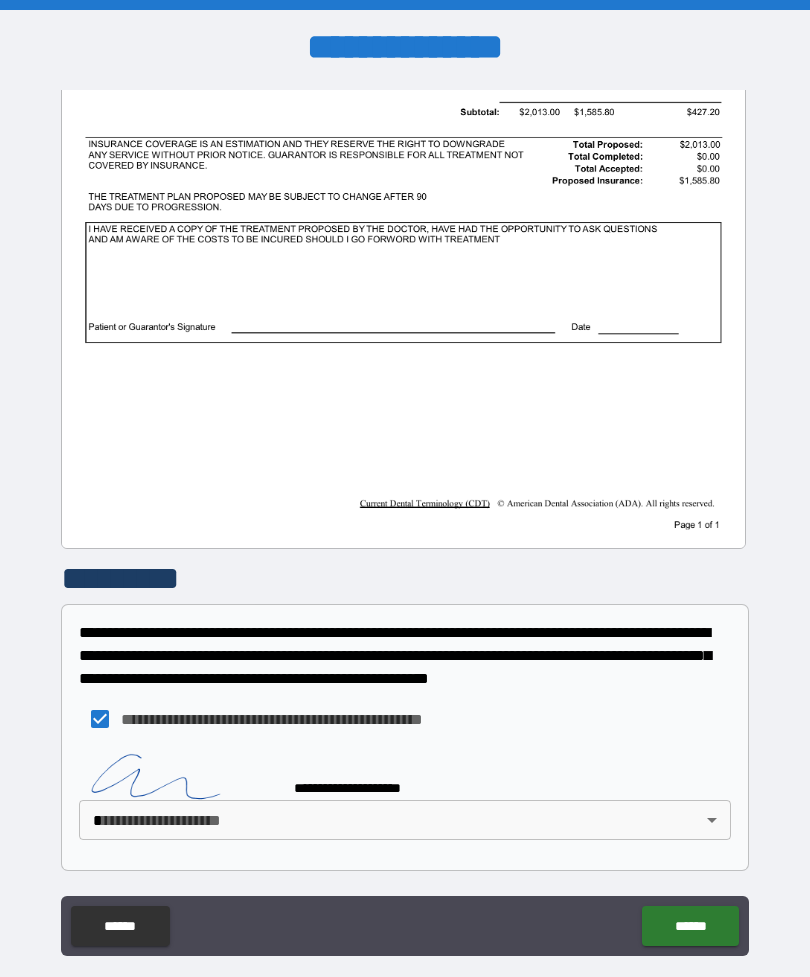 scroll, scrollTop: 446, scrollLeft: 0, axis: vertical 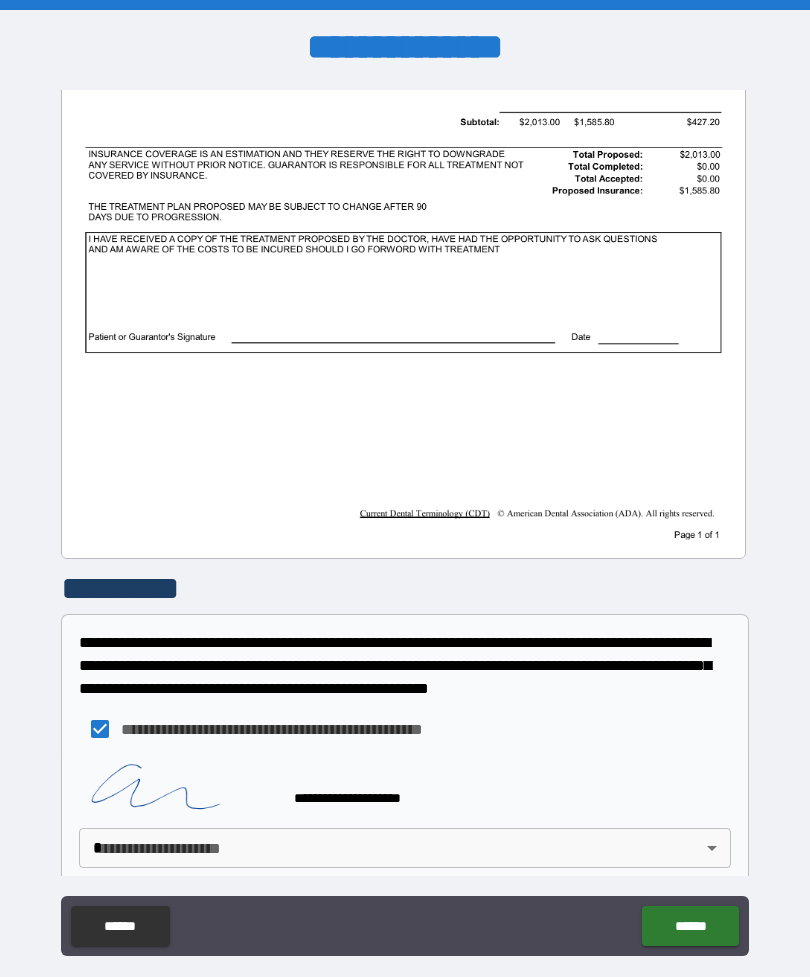 click on "**********" at bounding box center (405, 520) 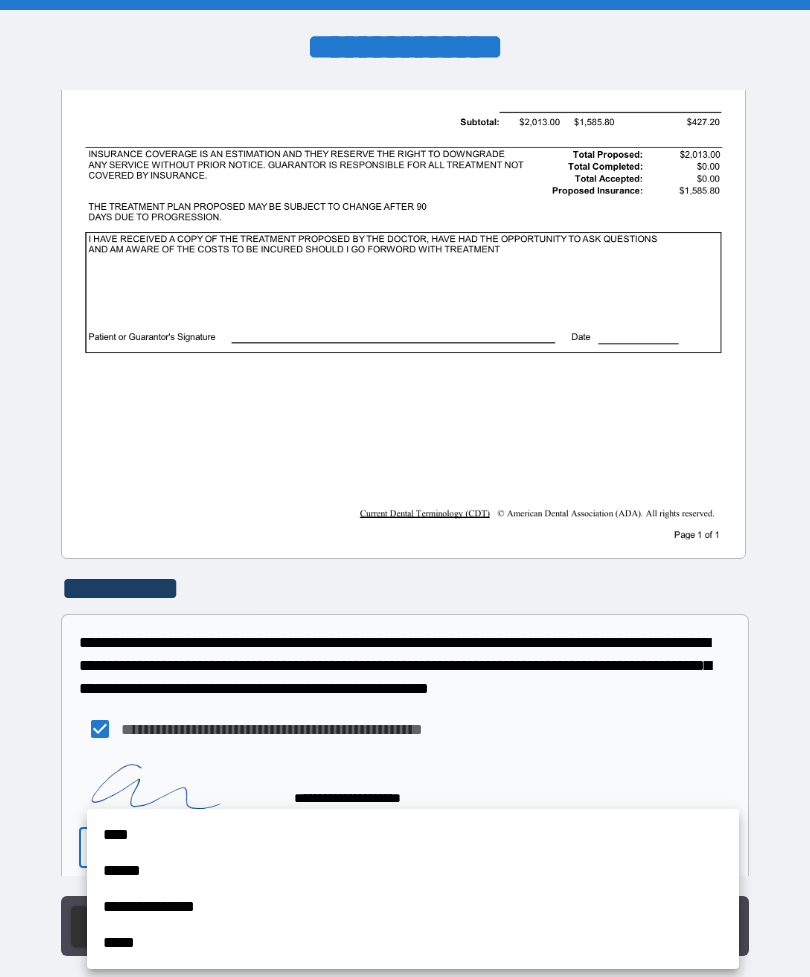 click on "**********" at bounding box center [413, 907] 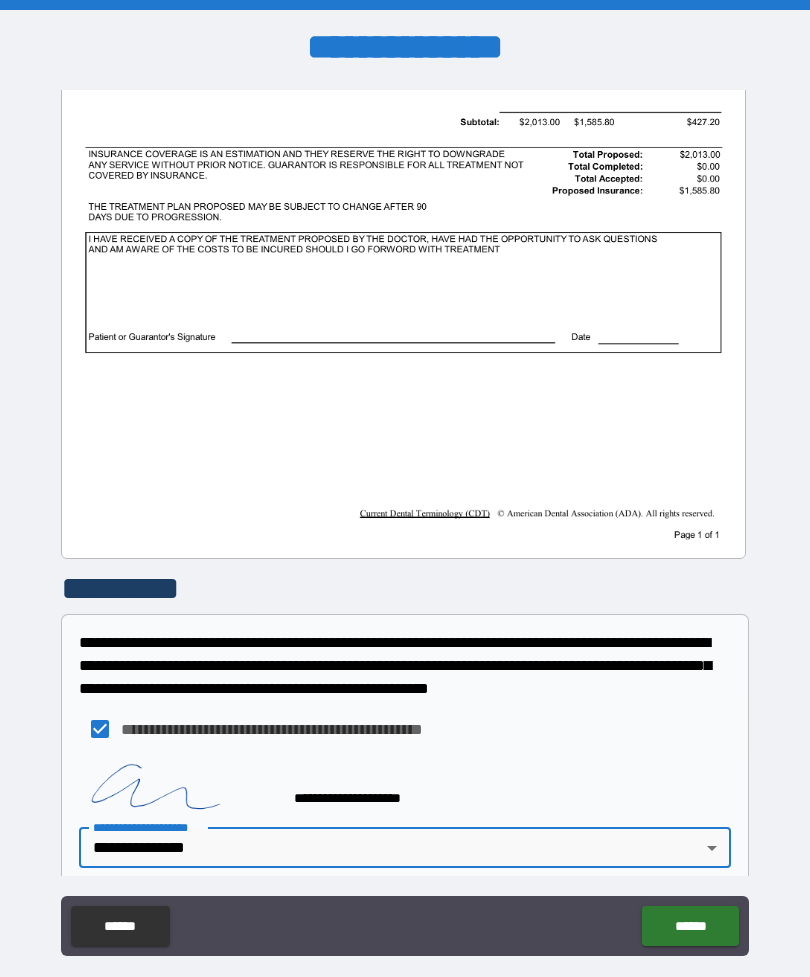 click on "******" at bounding box center (690, 926) 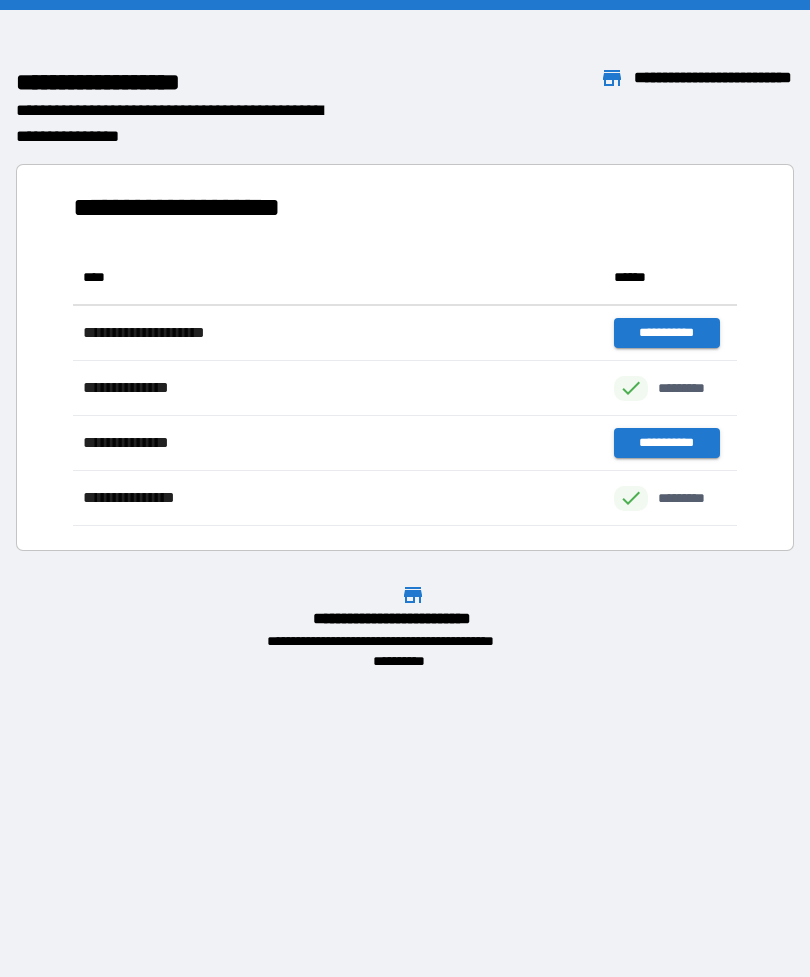 scroll, scrollTop: 276, scrollLeft: 664, axis: both 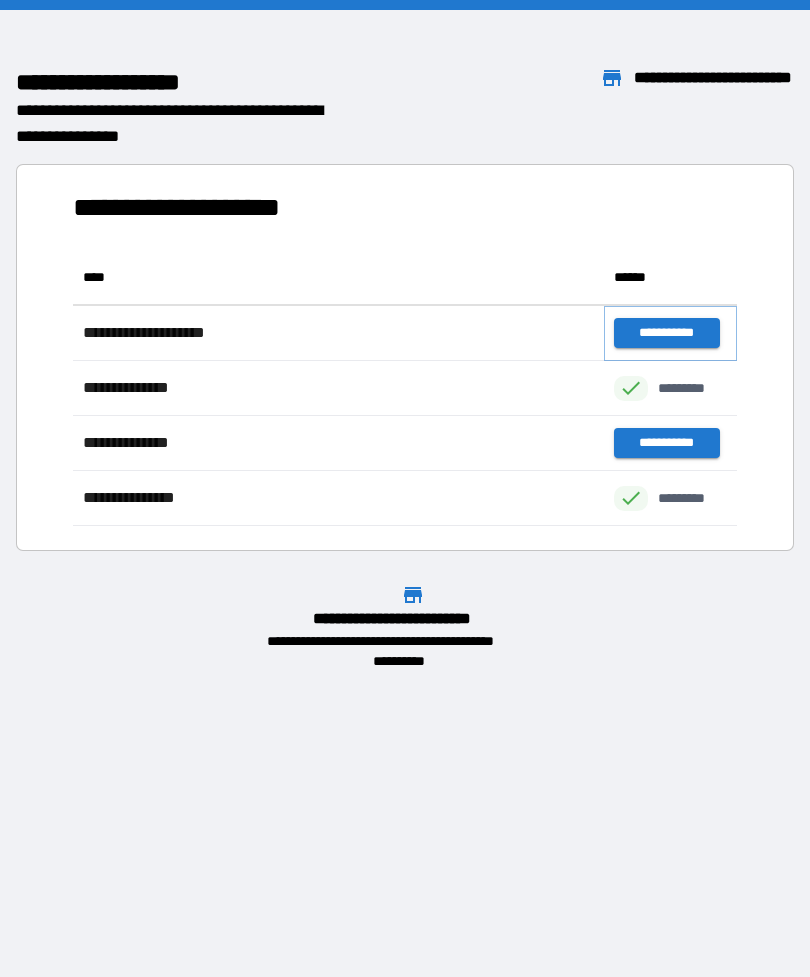 click on "**********" at bounding box center [666, 333] 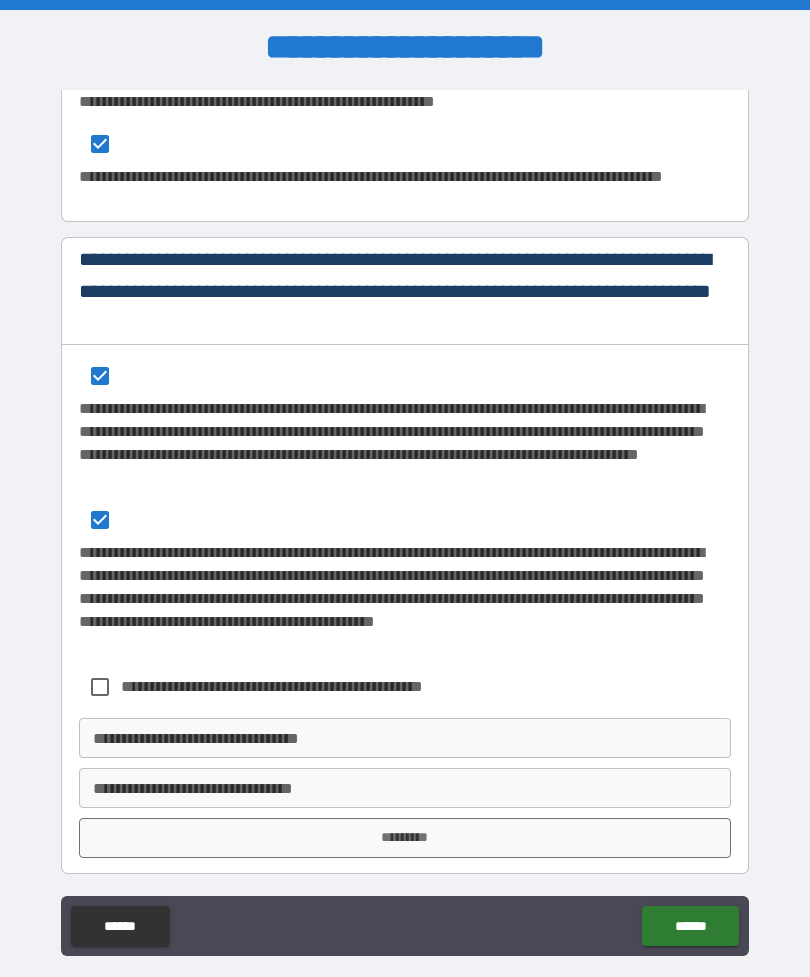 scroll, scrollTop: 3507, scrollLeft: 0, axis: vertical 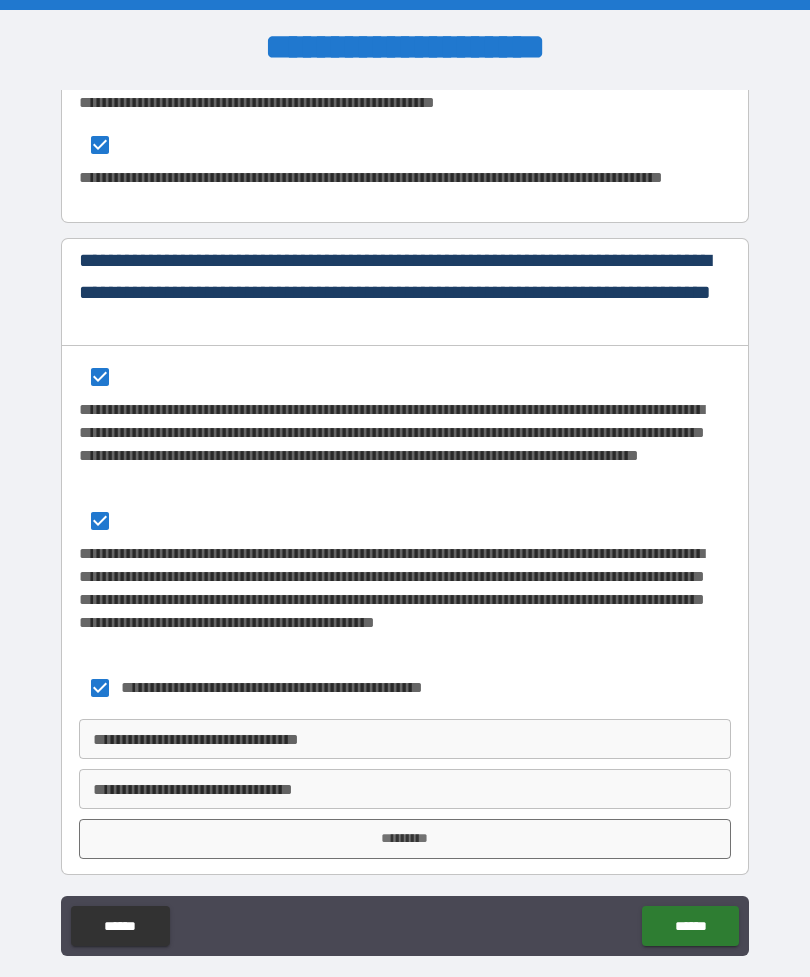 click on "**********" at bounding box center (405, 739) 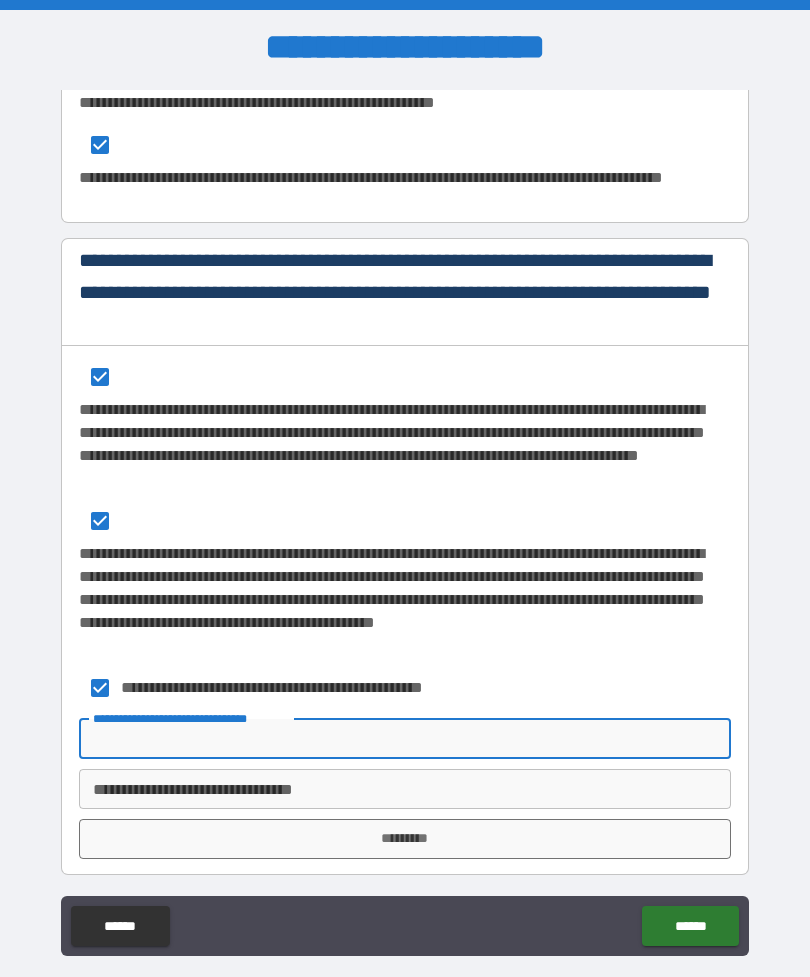 scroll, scrollTop: 64, scrollLeft: 0, axis: vertical 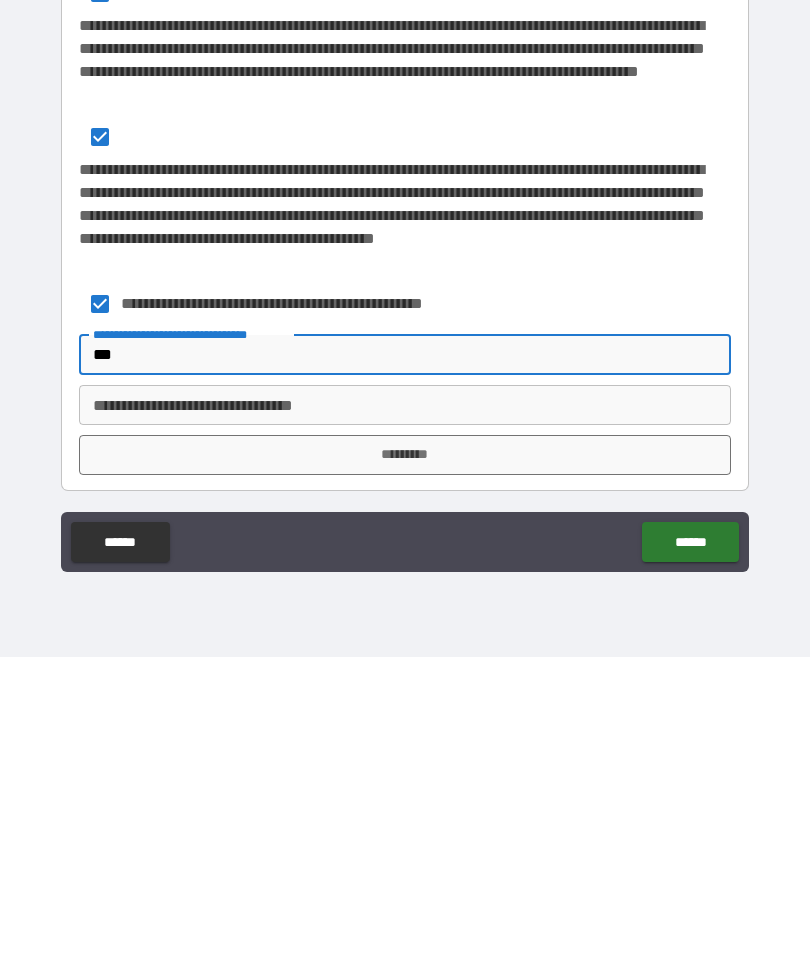 type on "***" 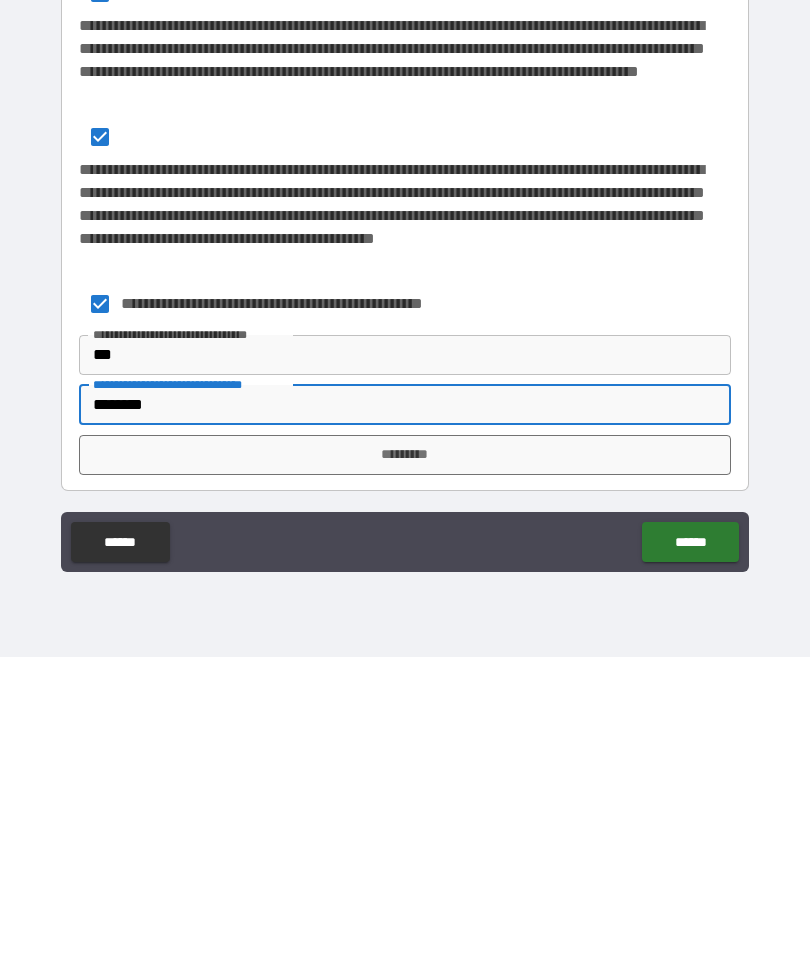 type on "********" 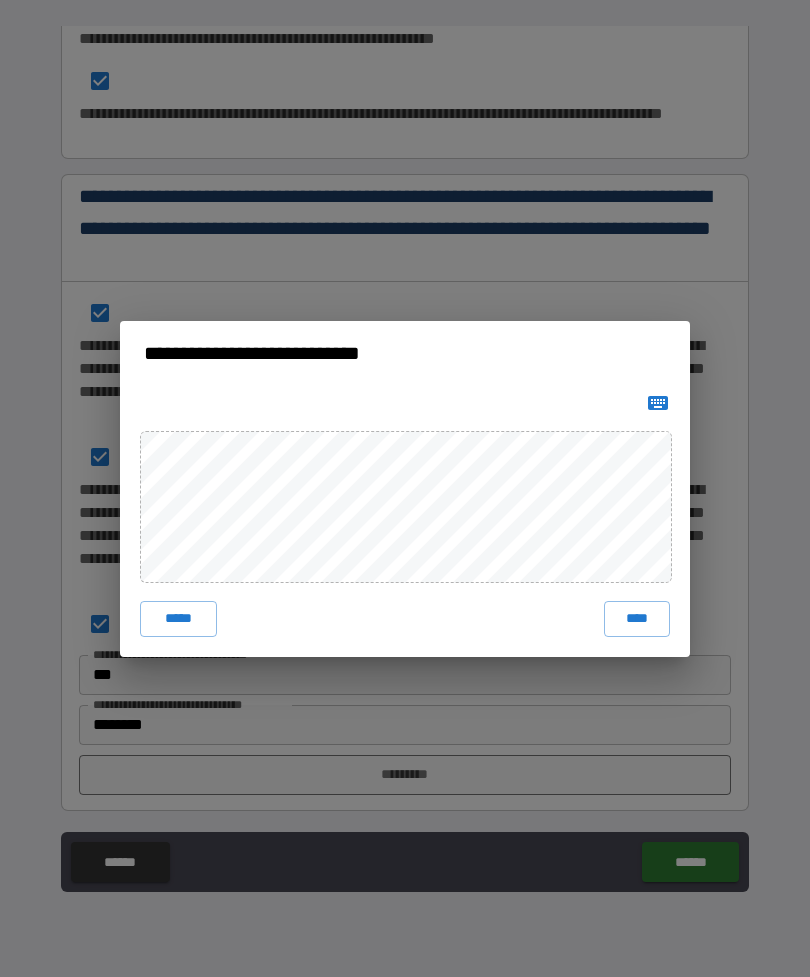 click on "****" at bounding box center [637, 619] 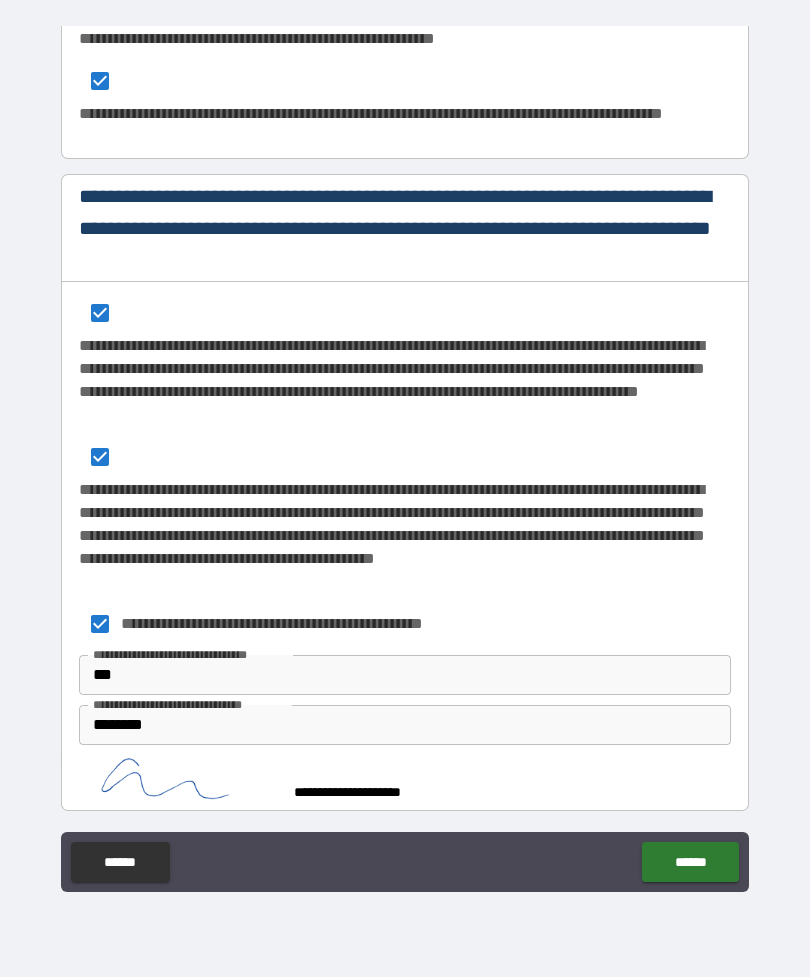 scroll, scrollTop: 3497, scrollLeft: 0, axis: vertical 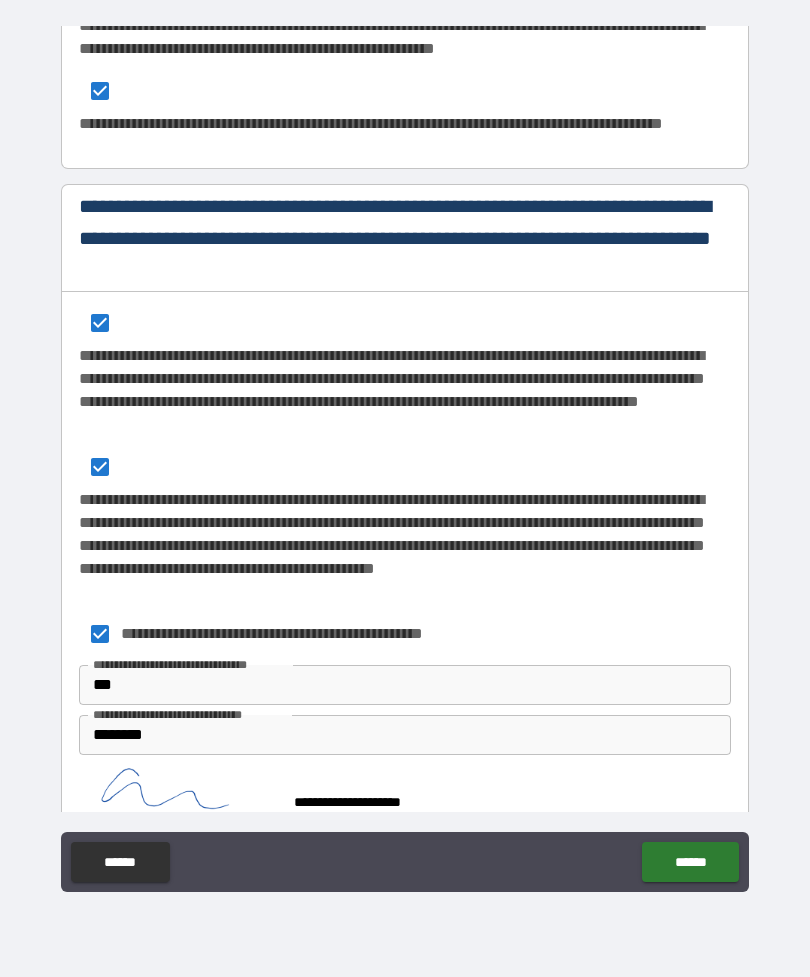 click on "******" at bounding box center [690, 862] 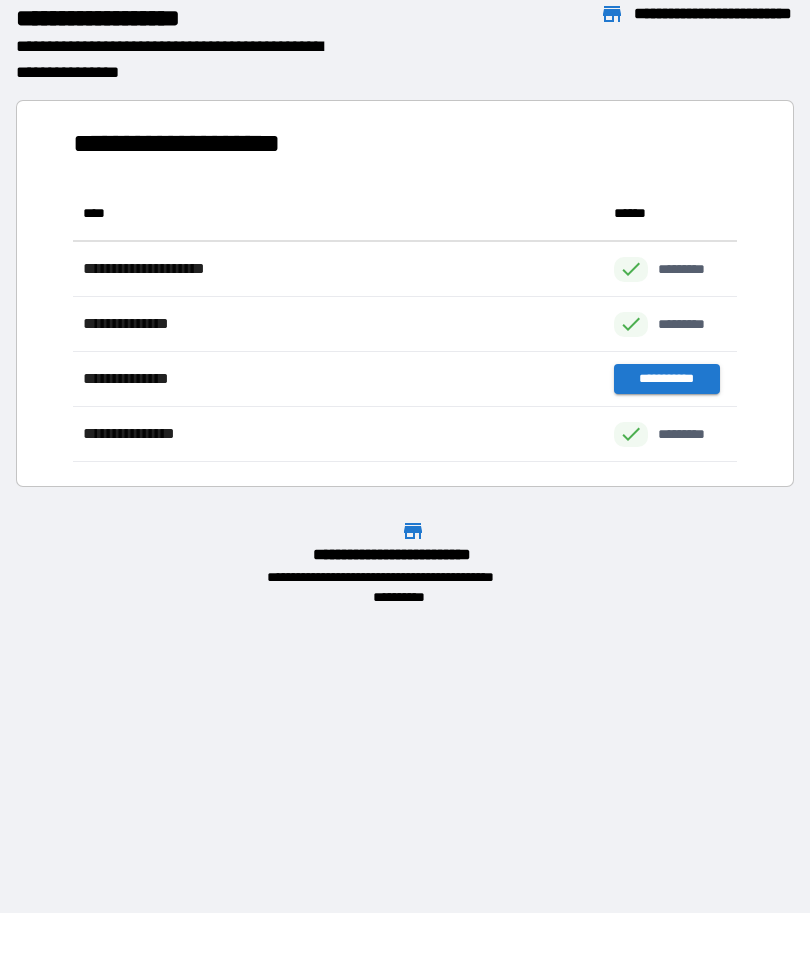 scroll, scrollTop: 1, scrollLeft: 1, axis: both 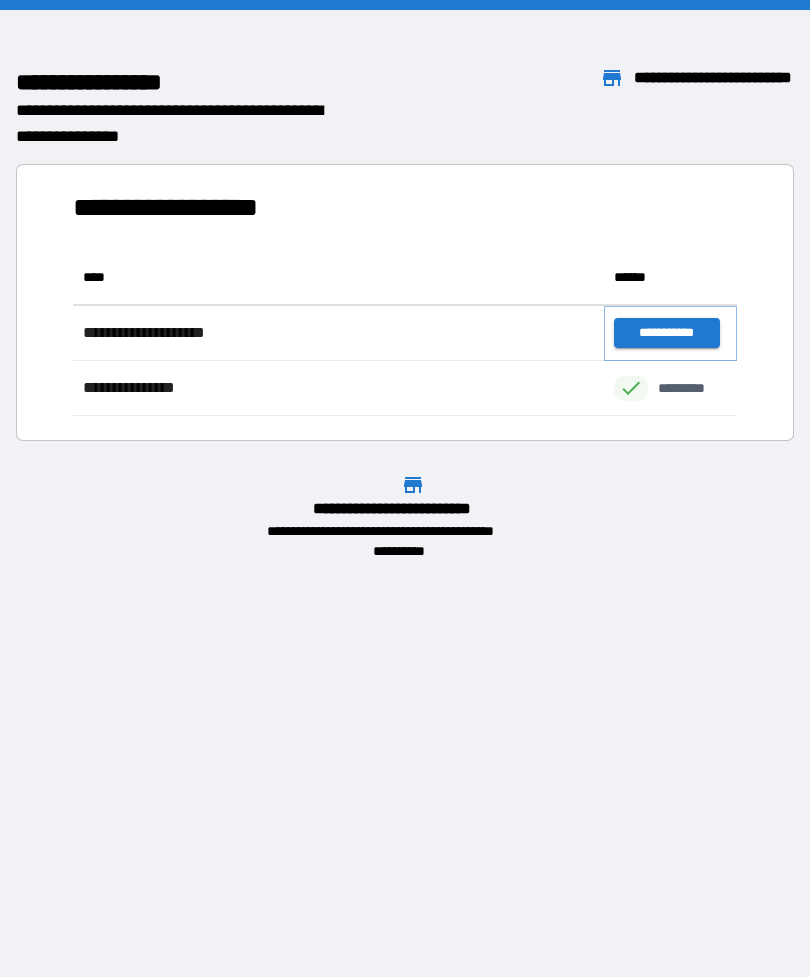 click on "**********" at bounding box center (666, 333) 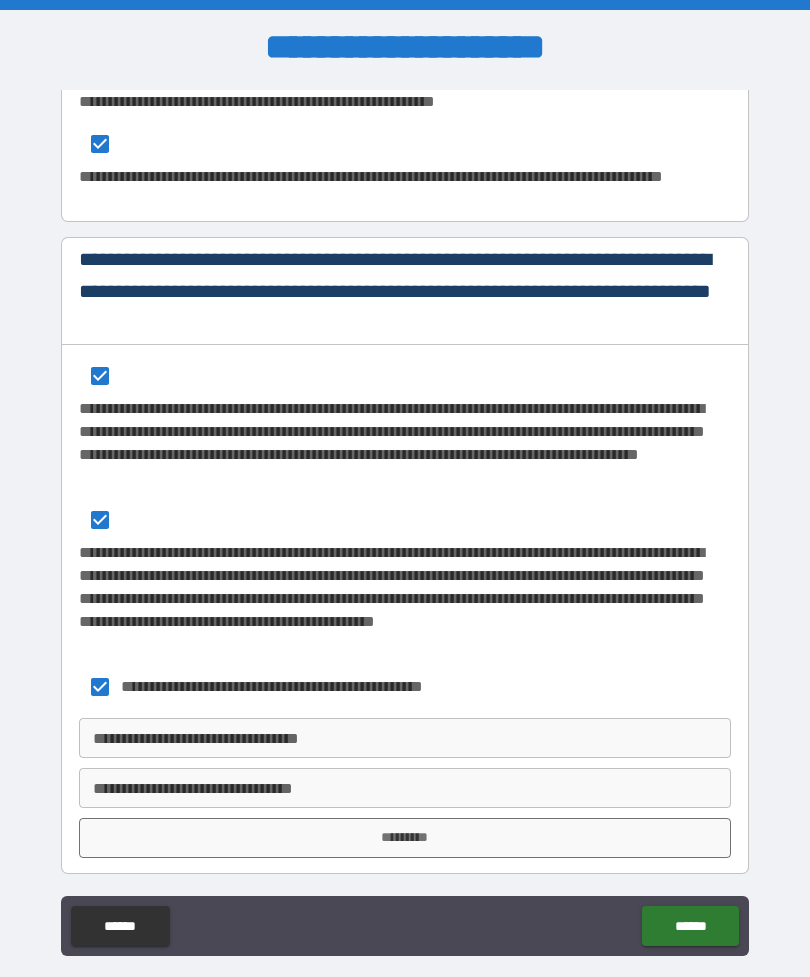 scroll, scrollTop: 3507, scrollLeft: 0, axis: vertical 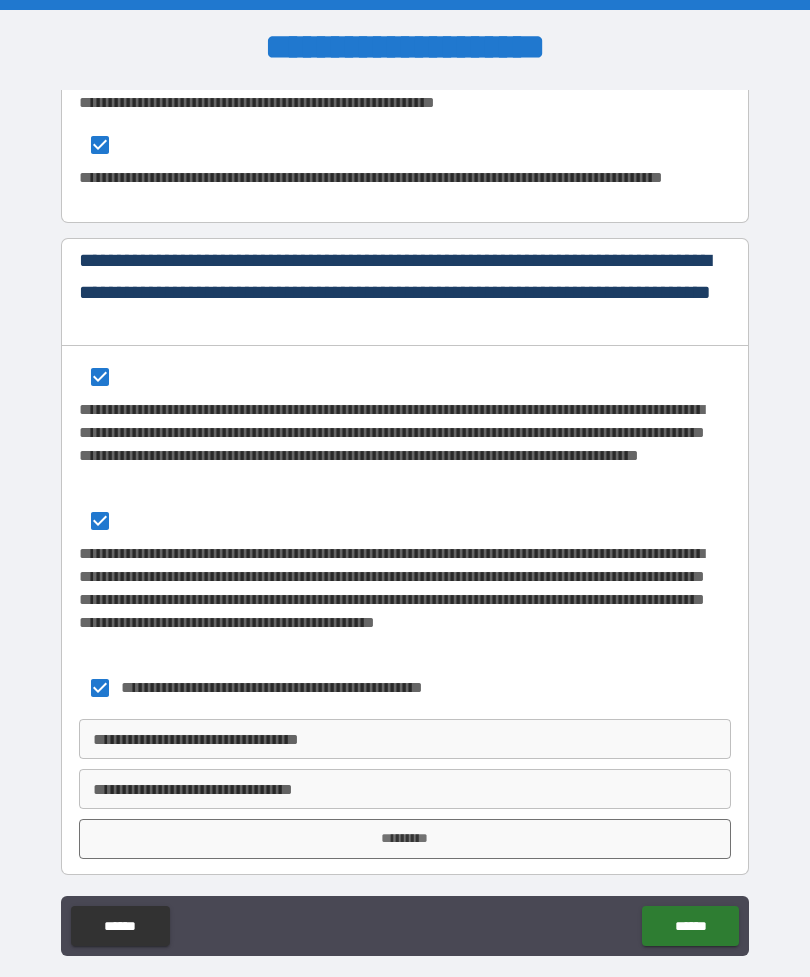 click on "**********" at bounding box center (405, 739) 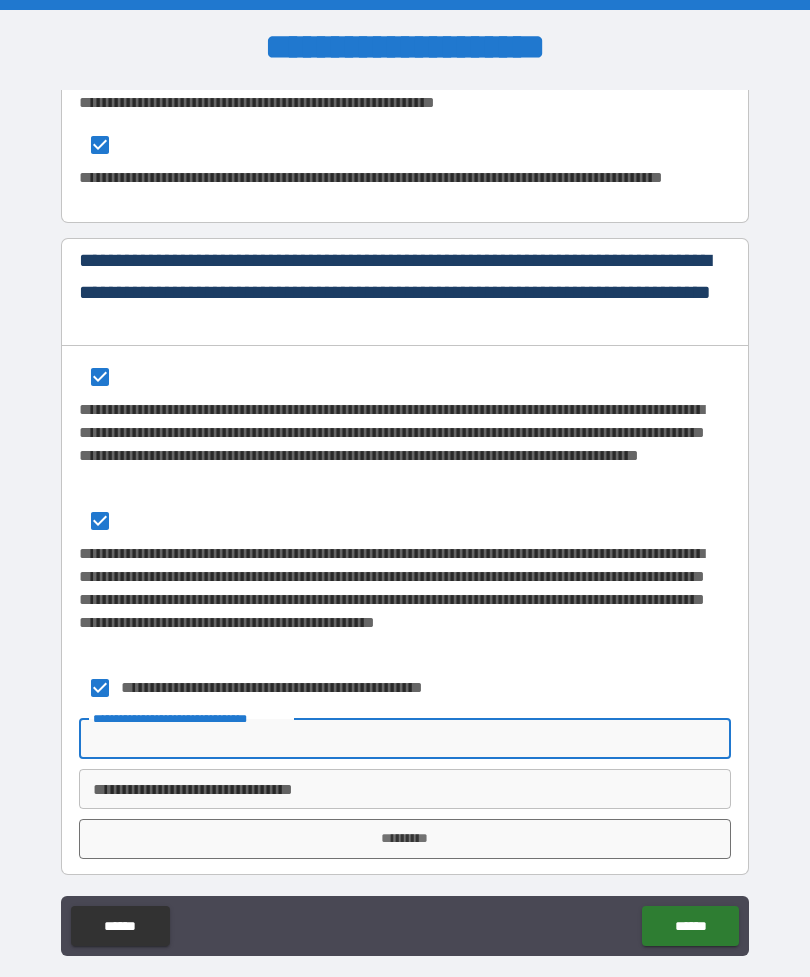 scroll, scrollTop: 64, scrollLeft: 0, axis: vertical 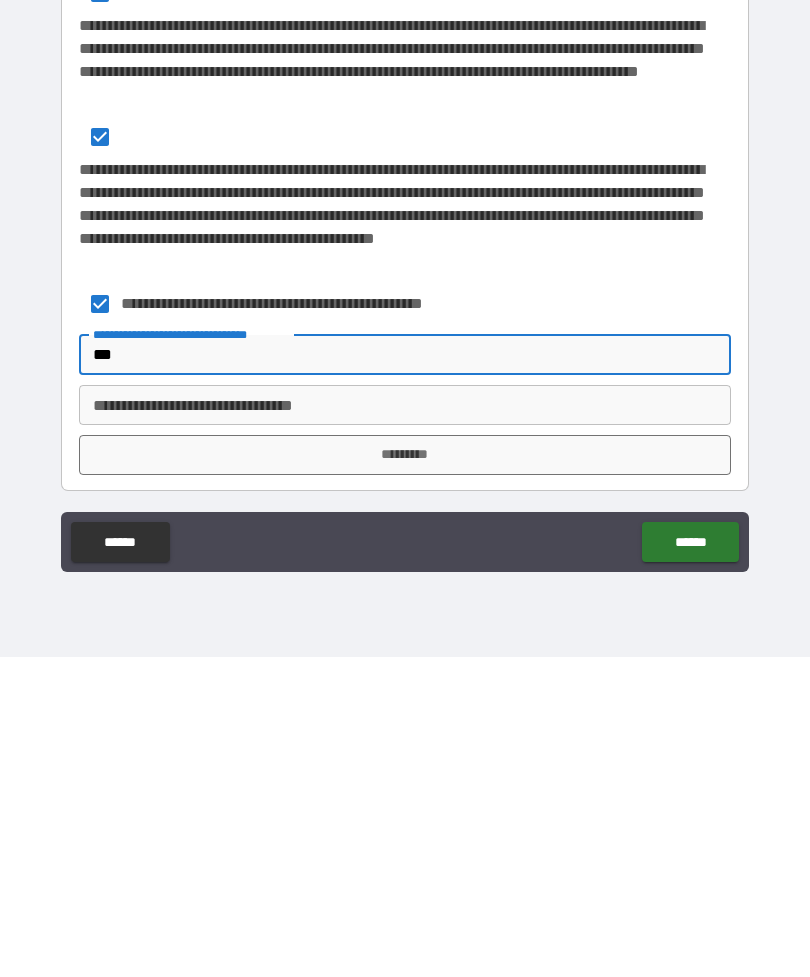 type on "***" 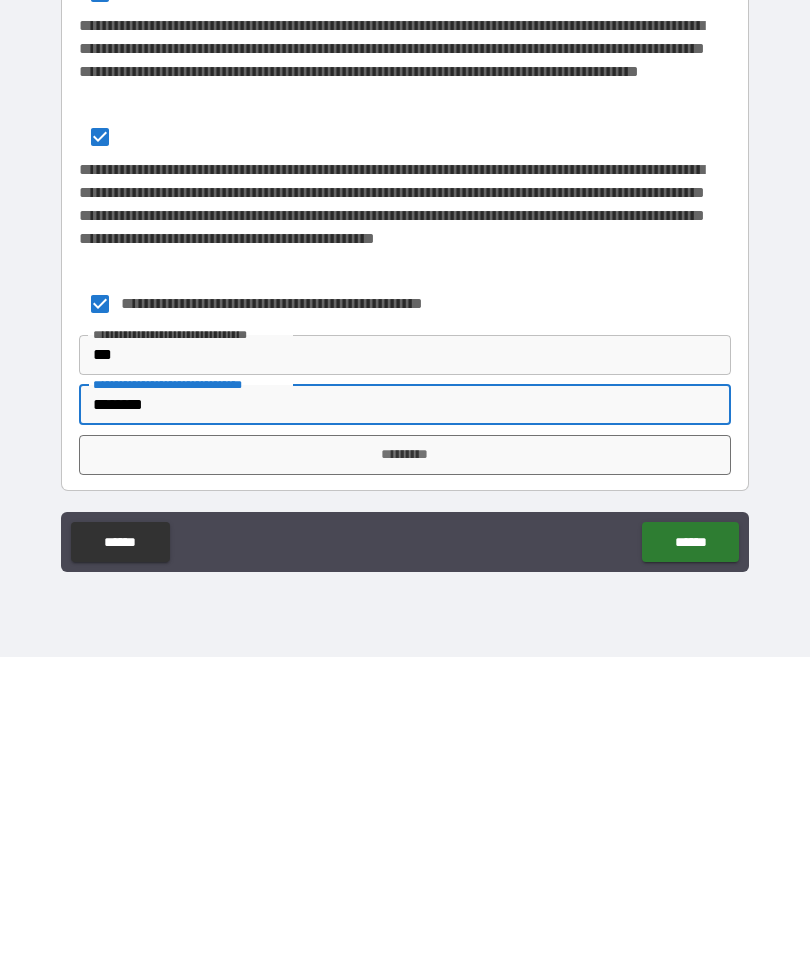 type on "********" 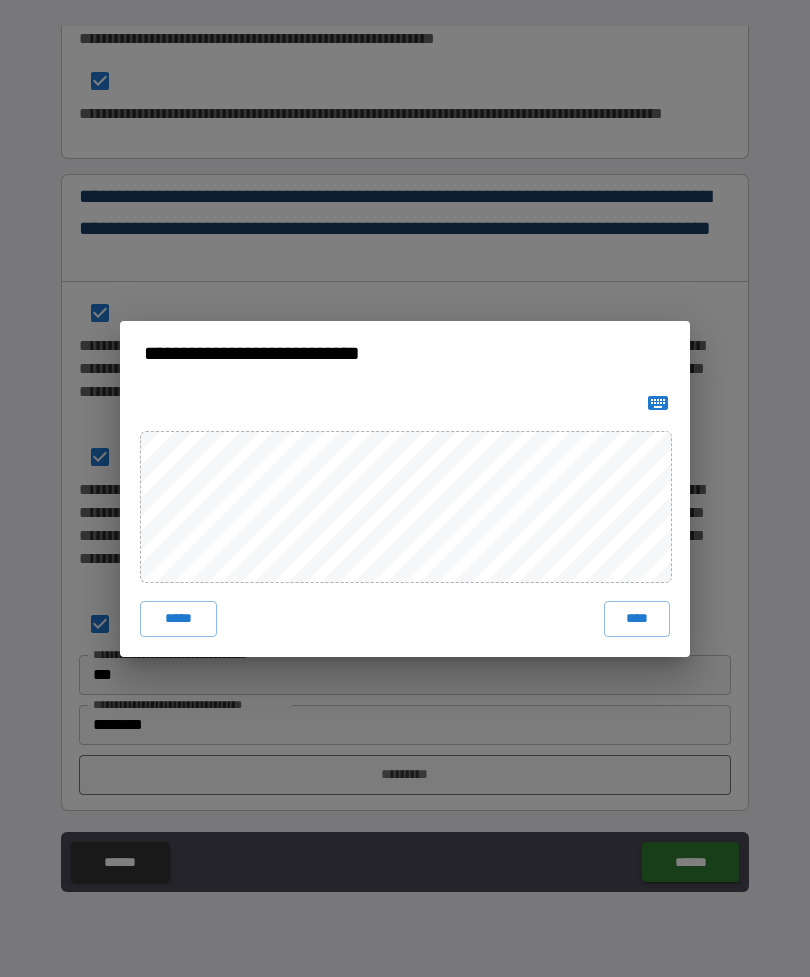 click on "****" at bounding box center (637, 619) 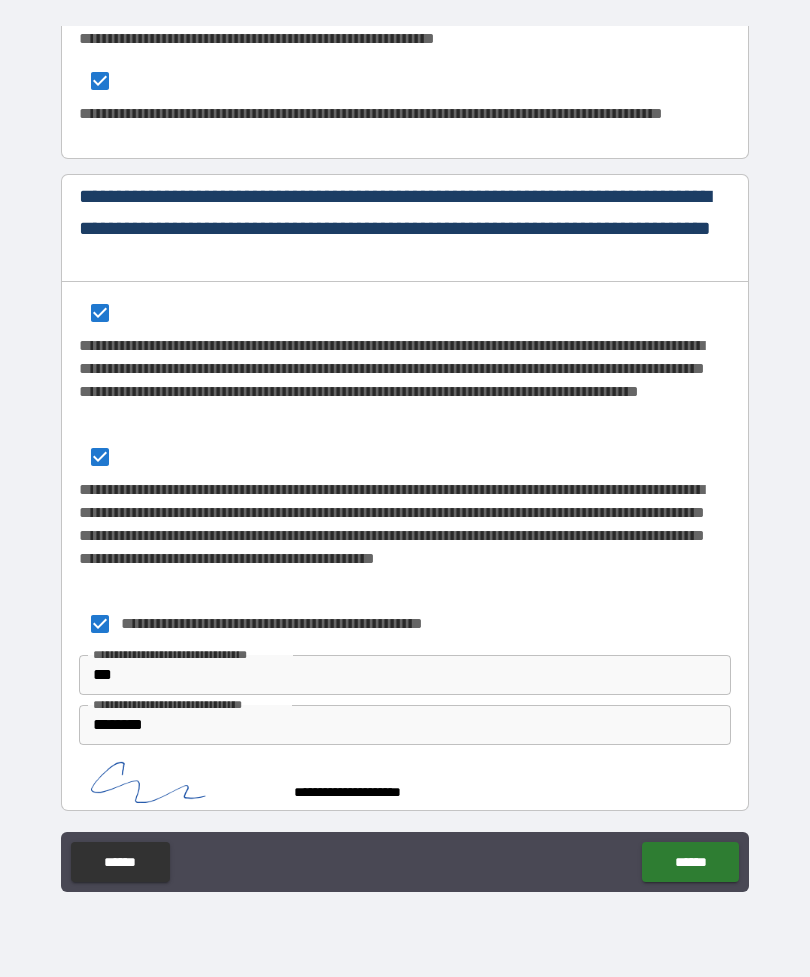 scroll, scrollTop: 3497, scrollLeft: 0, axis: vertical 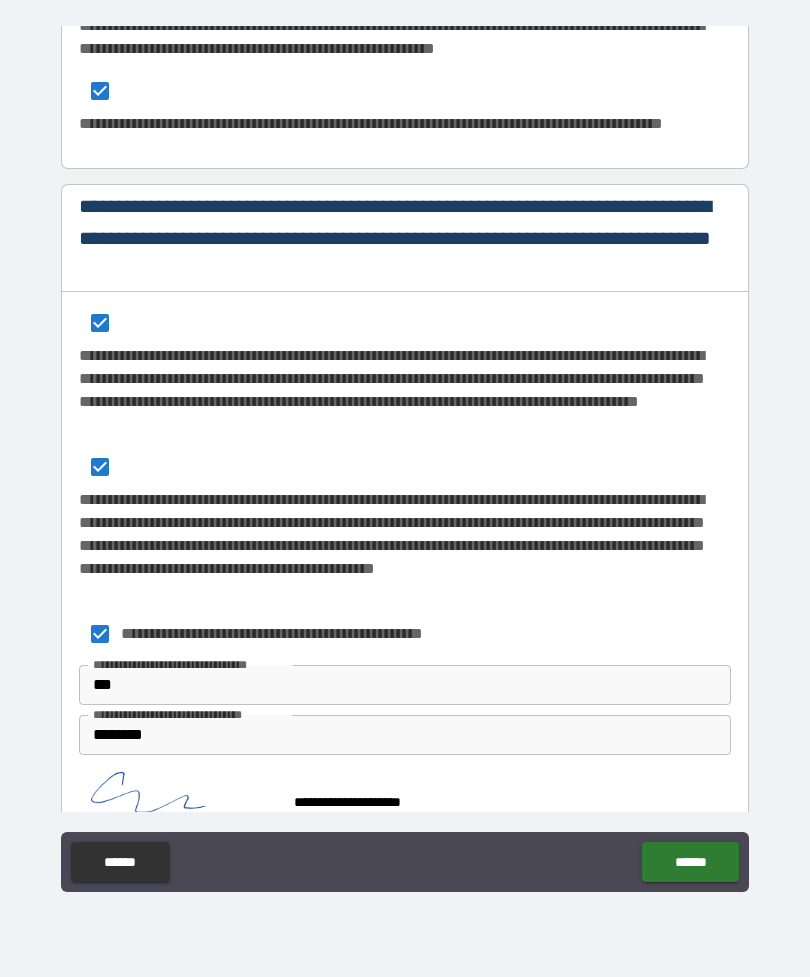 click on "******" at bounding box center (690, 862) 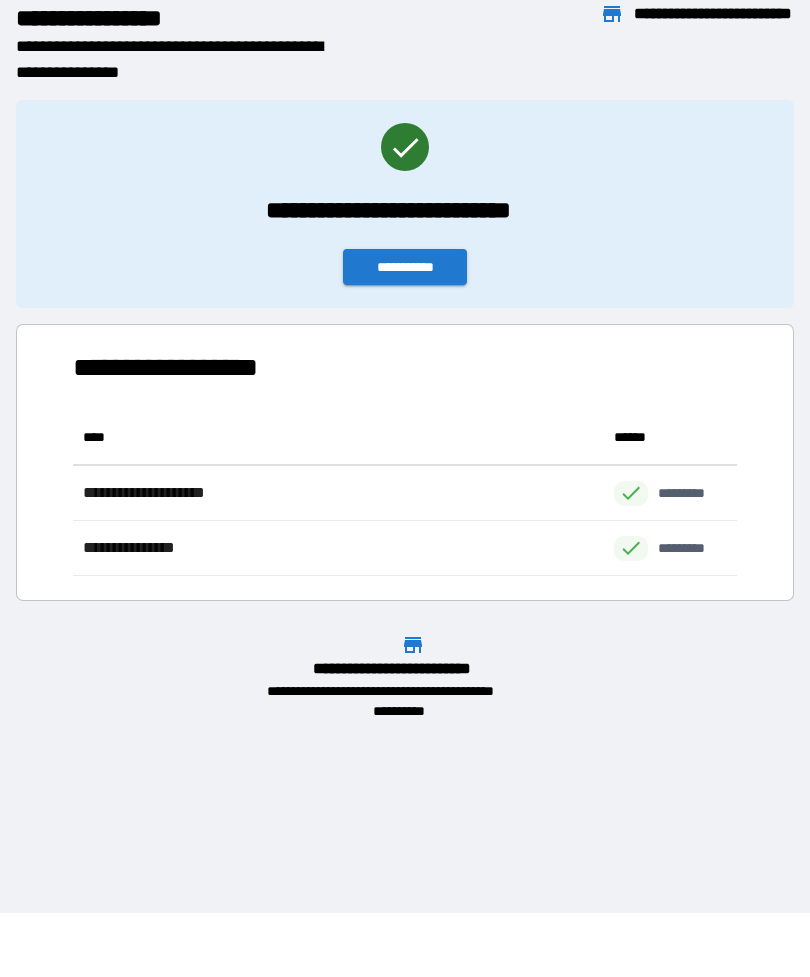scroll, scrollTop: 166, scrollLeft: 664, axis: both 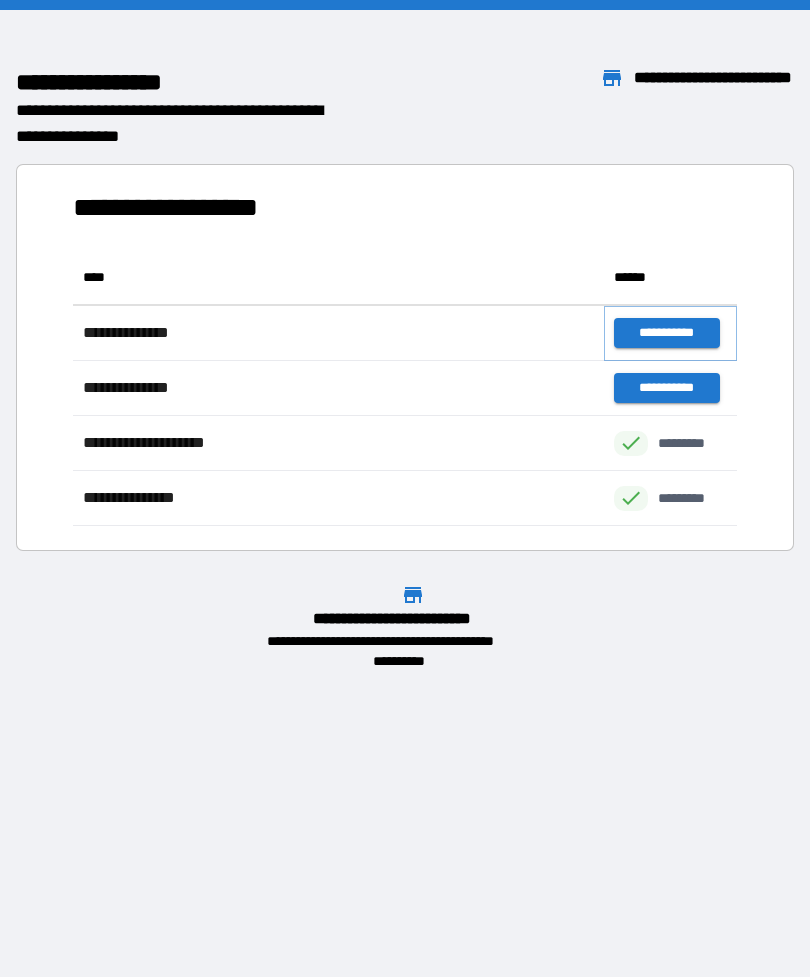 click on "**********" at bounding box center [666, 333] 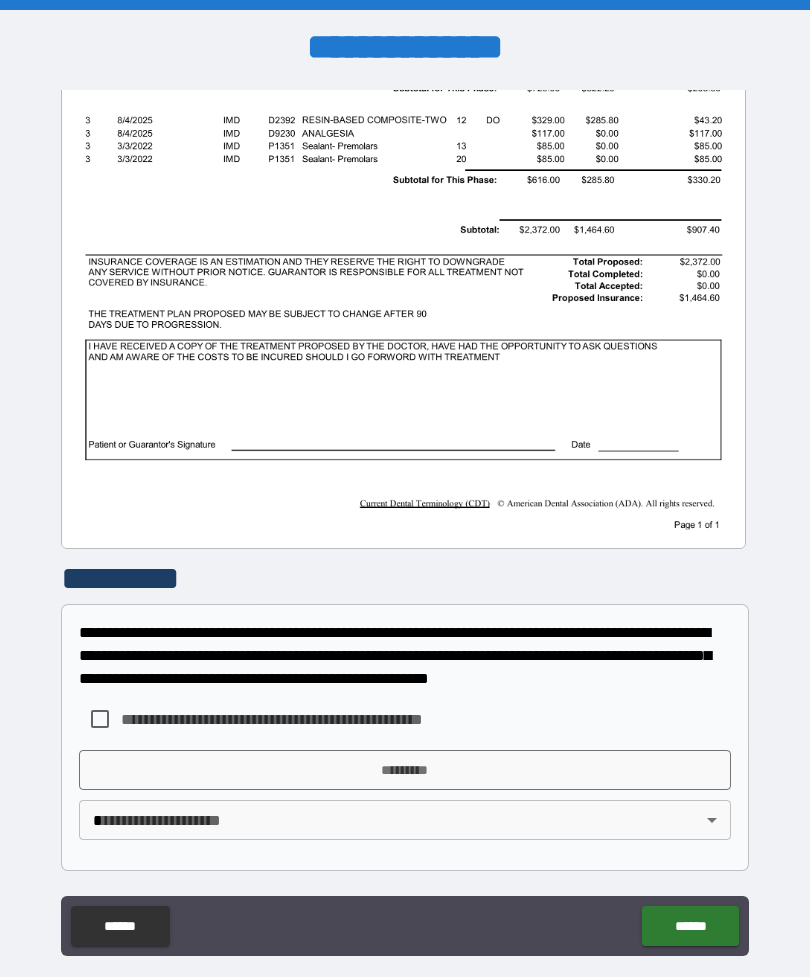 scroll, scrollTop: 456, scrollLeft: 0, axis: vertical 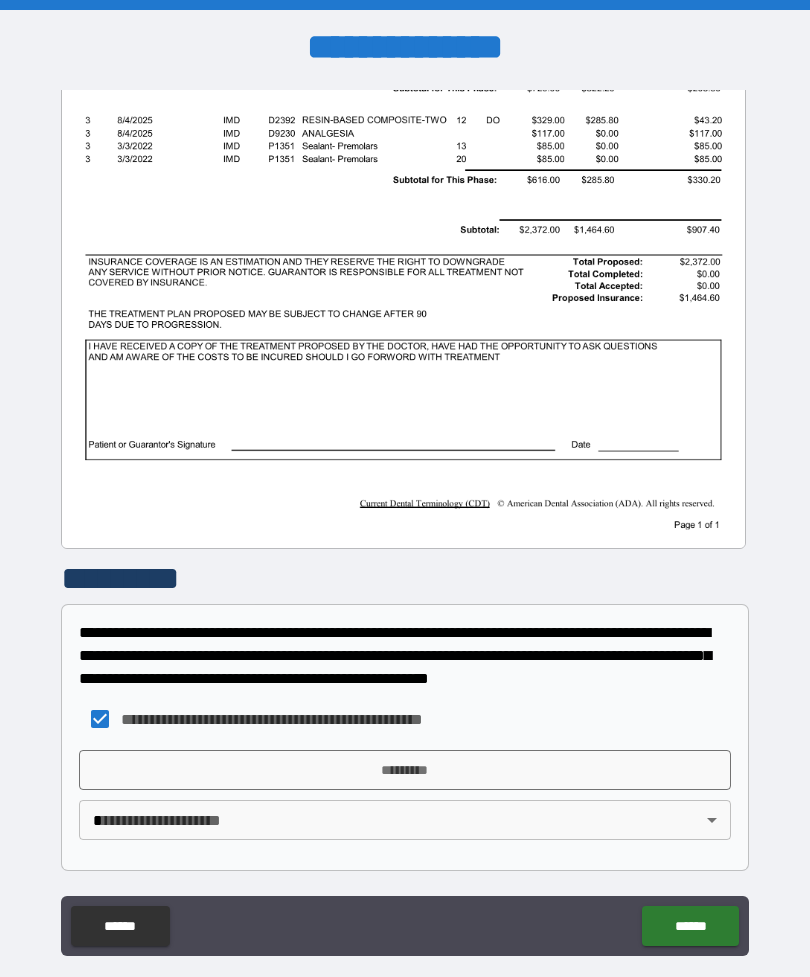 click on "*********" at bounding box center [405, 770] 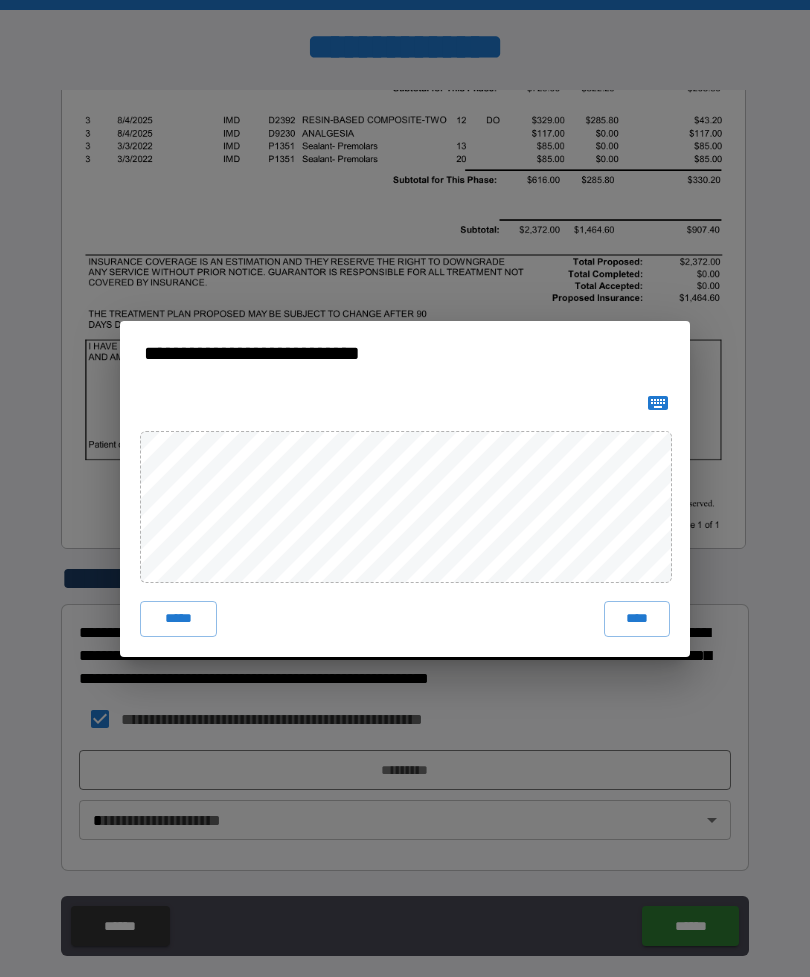 click on "****" at bounding box center [637, 619] 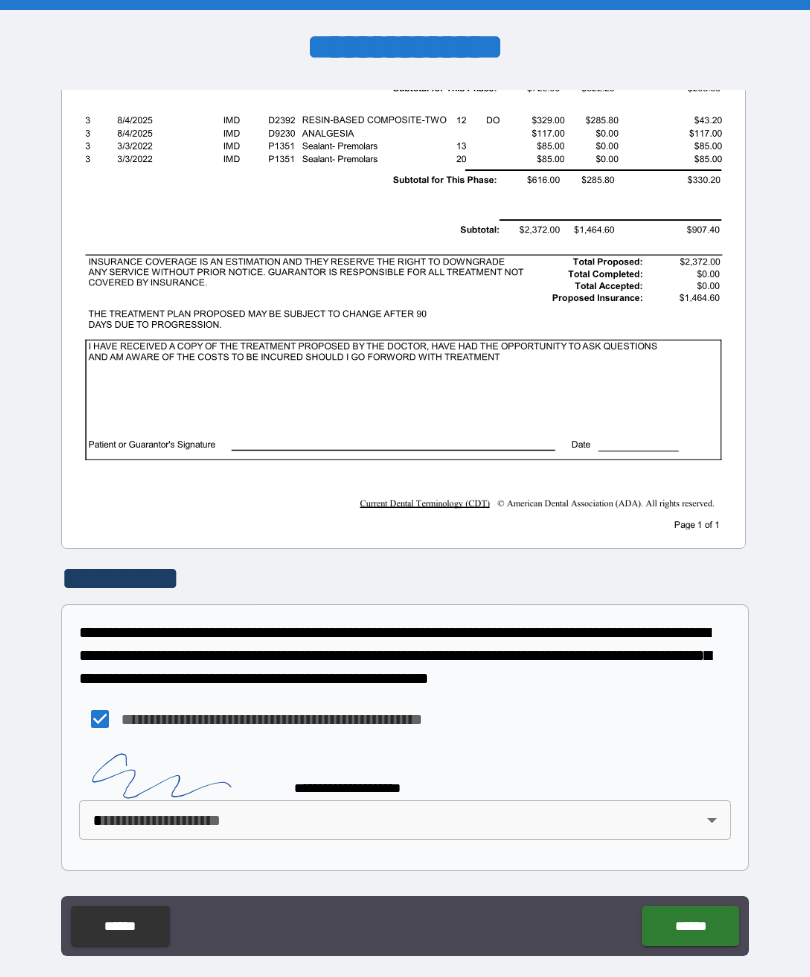 scroll, scrollTop: 446, scrollLeft: 0, axis: vertical 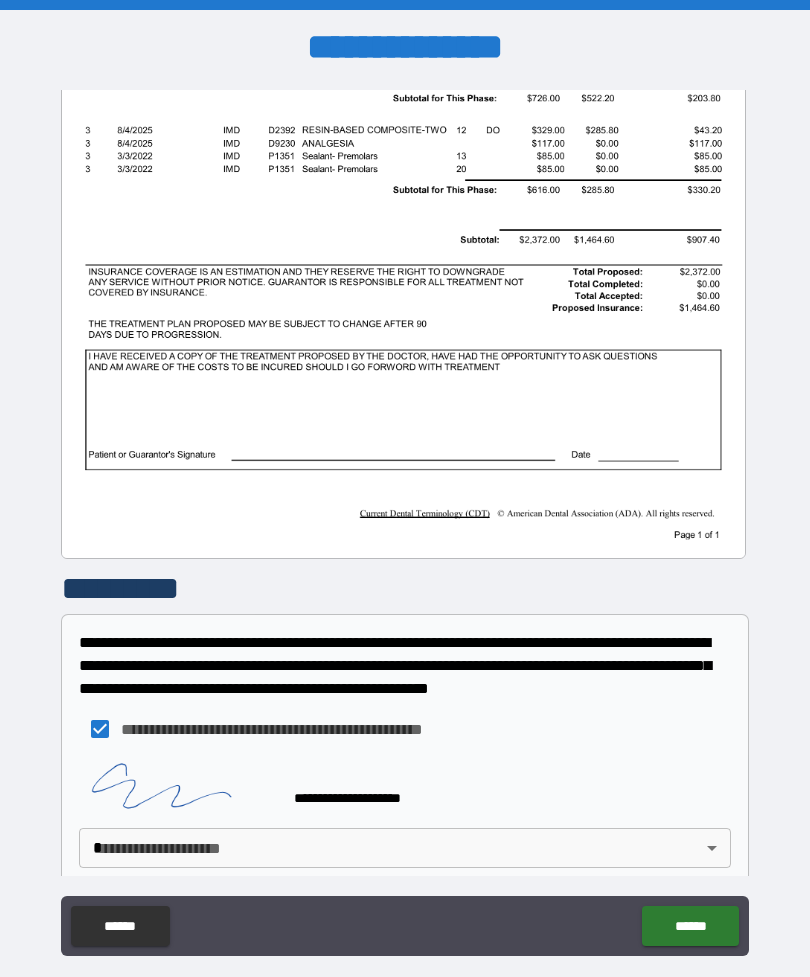click on "**********" at bounding box center (405, 520) 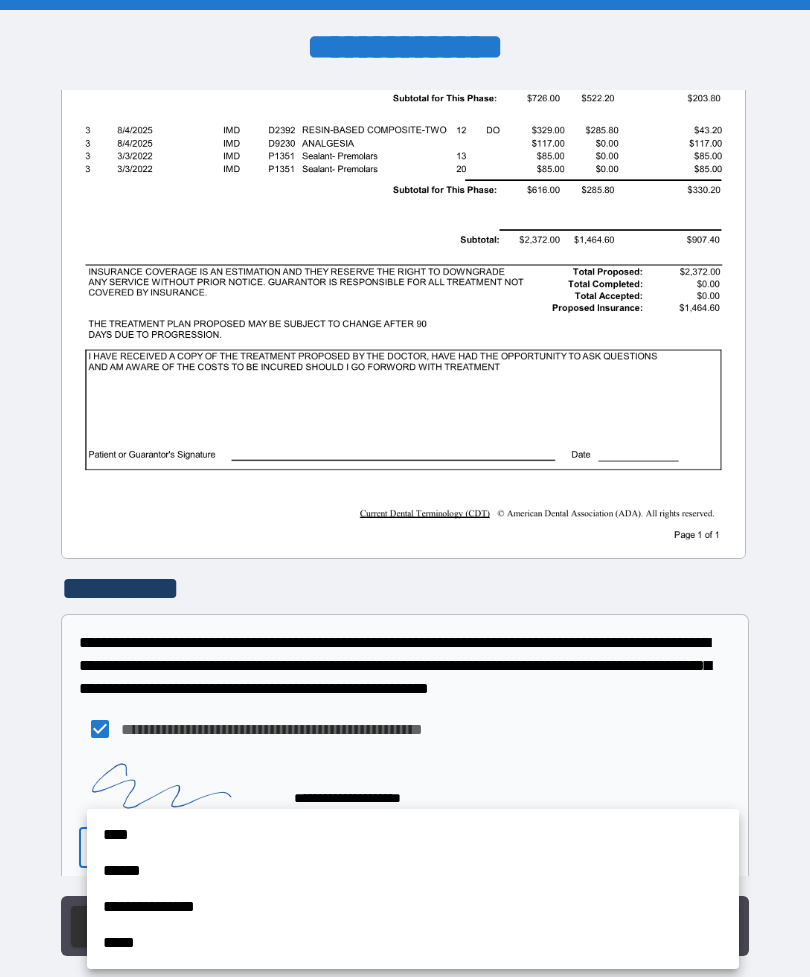 click on "**********" at bounding box center (413, 907) 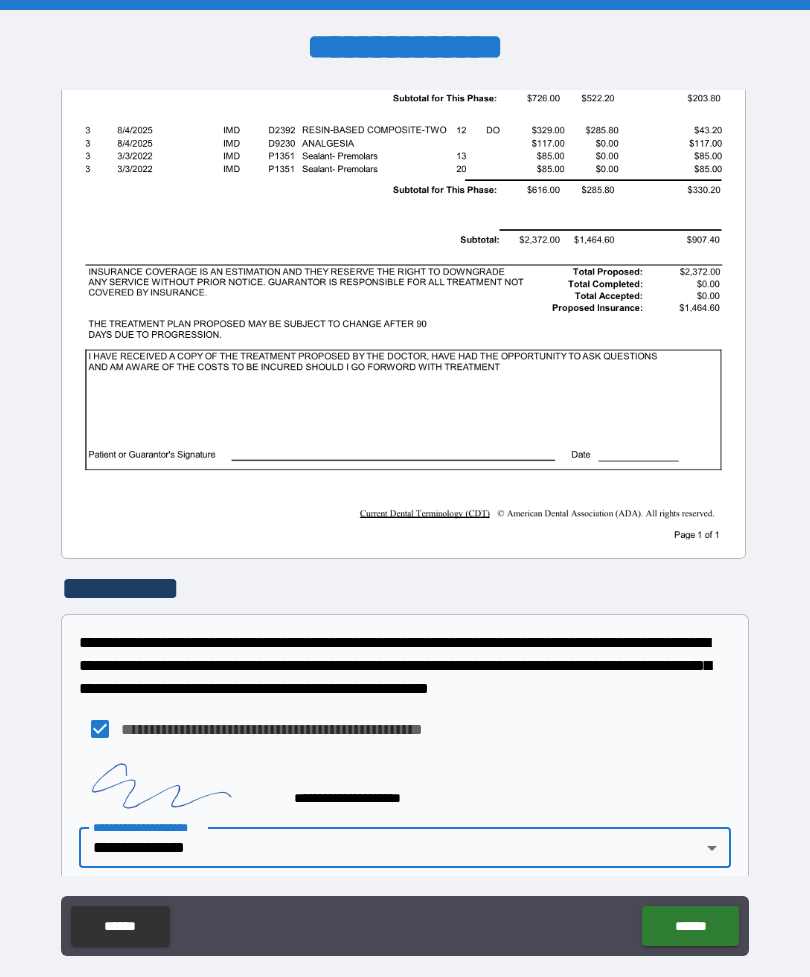 click on "******" at bounding box center (690, 926) 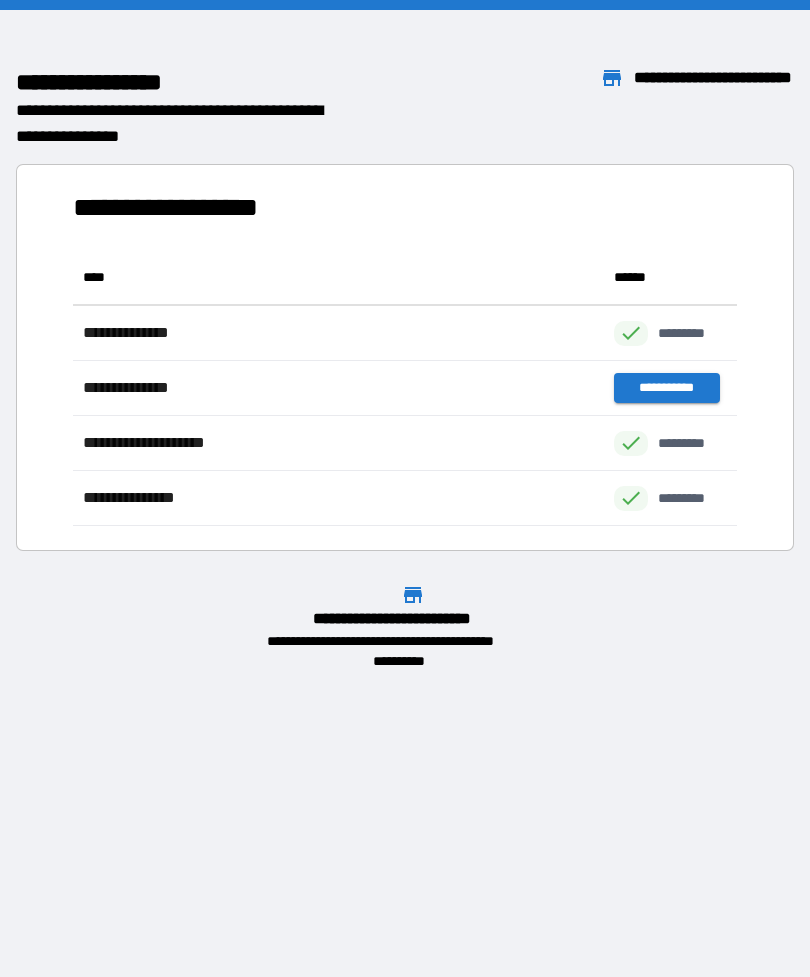 scroll, scrollTop: 1, scrollLeft: 1, axis: both 